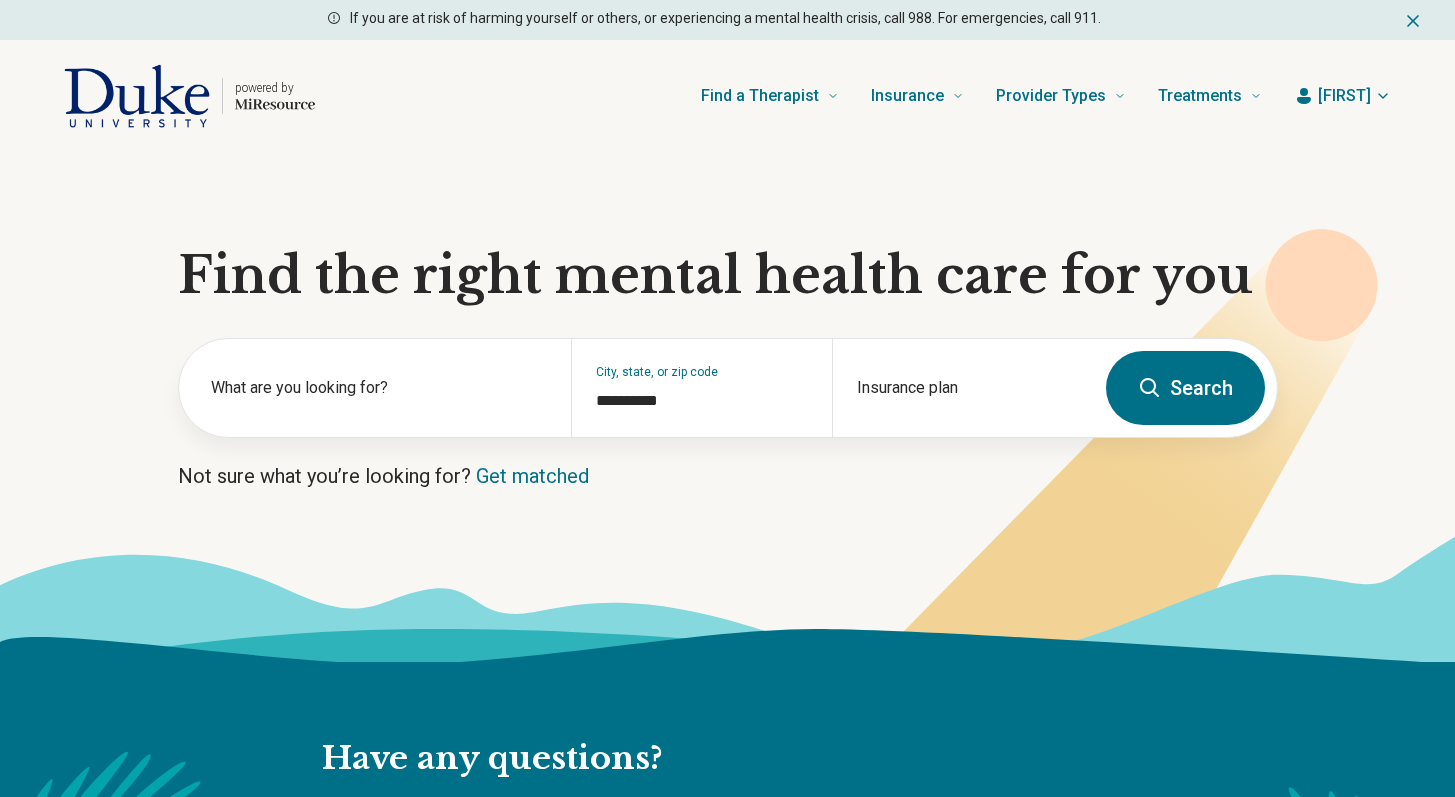 scroll, scrollTop: 0, scrollLeft: 0, axis: both 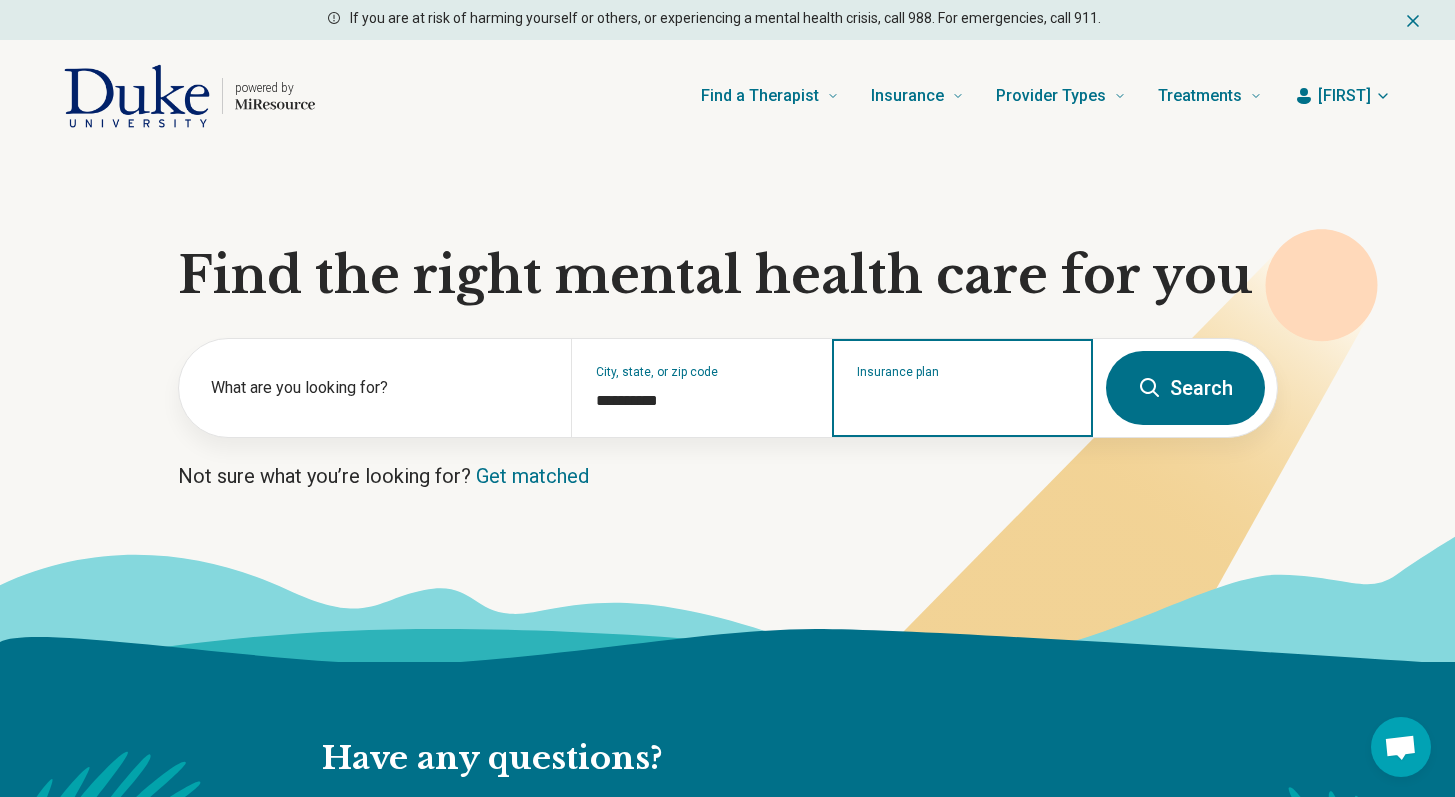 click on "Insurance plan" at bounding box center [963, 401] 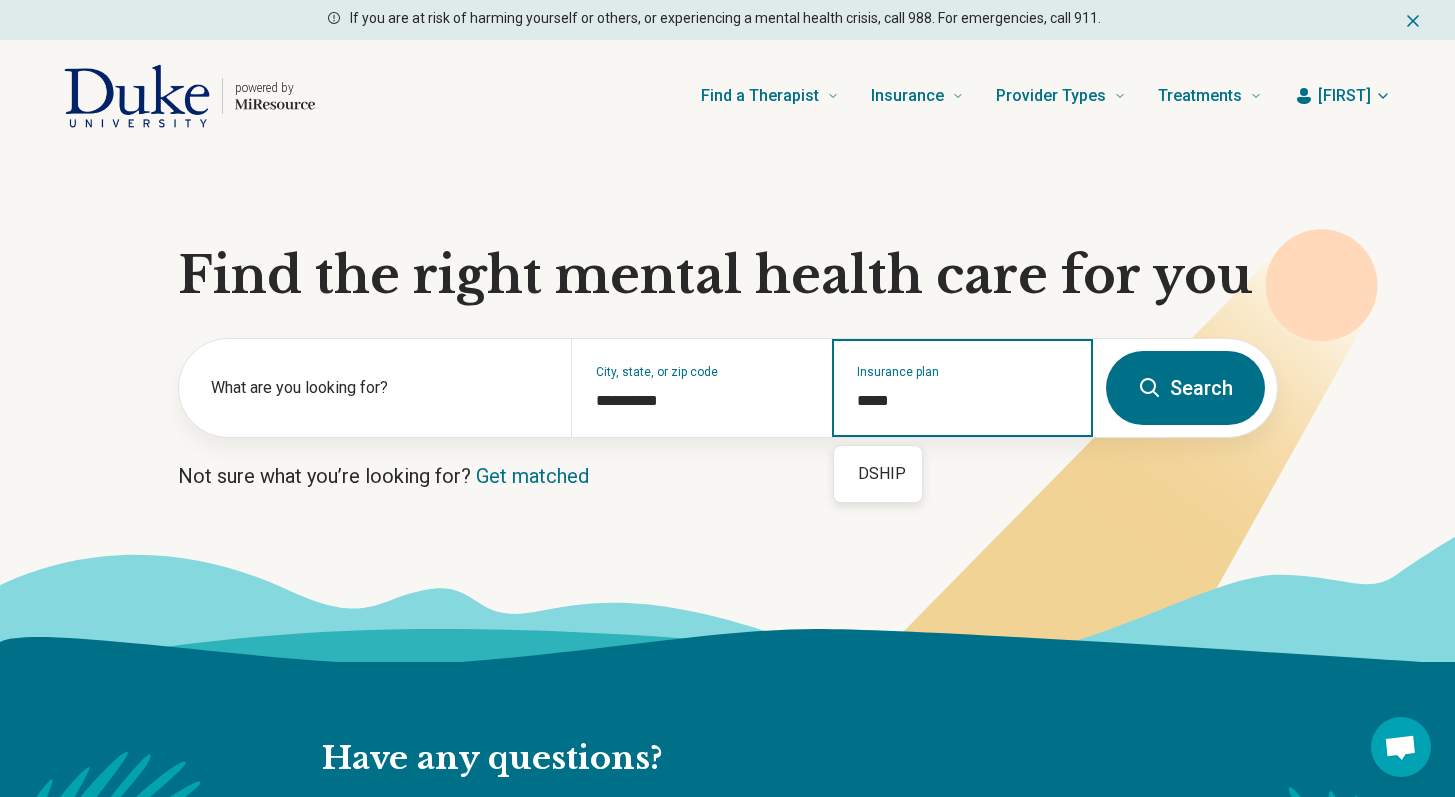 type on "*****" 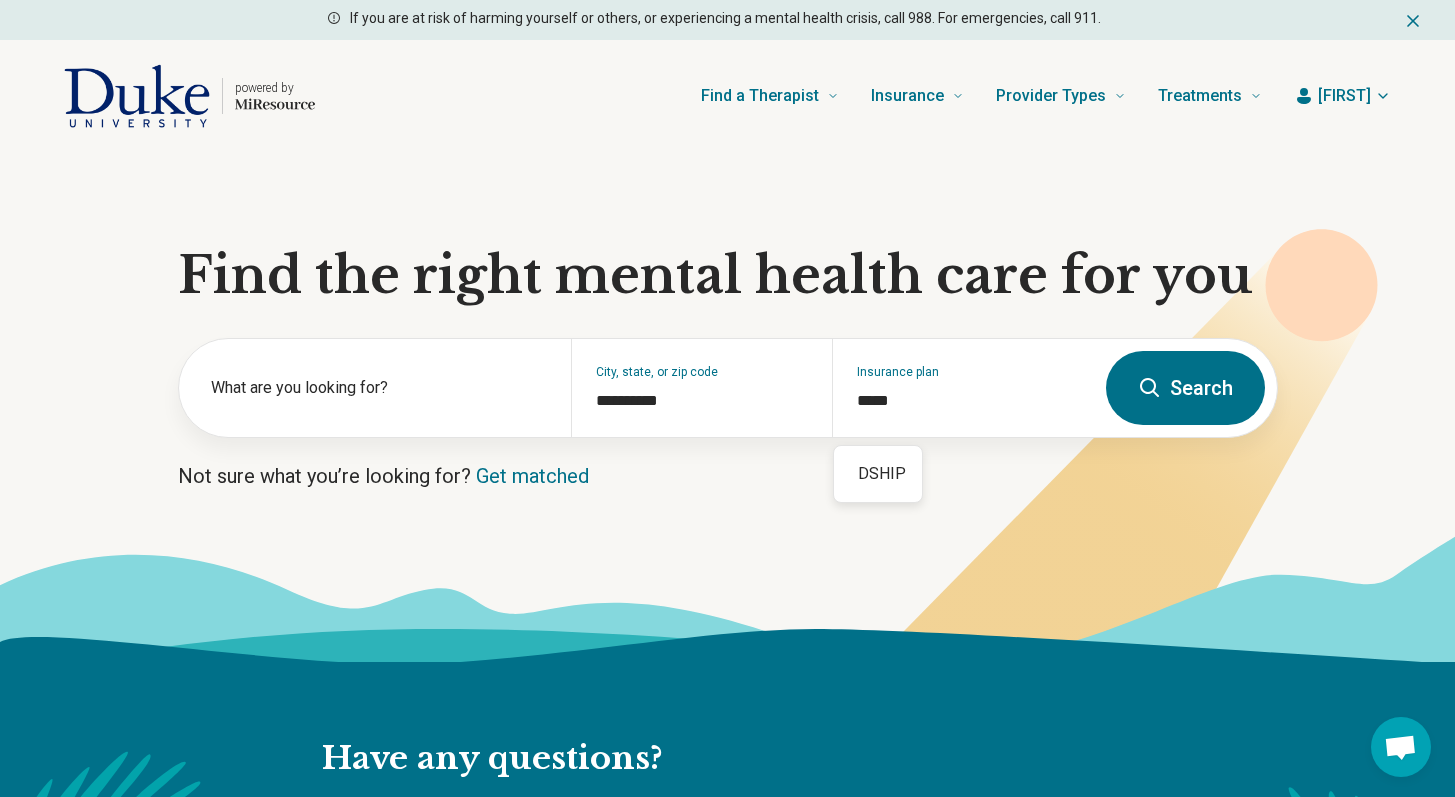 type 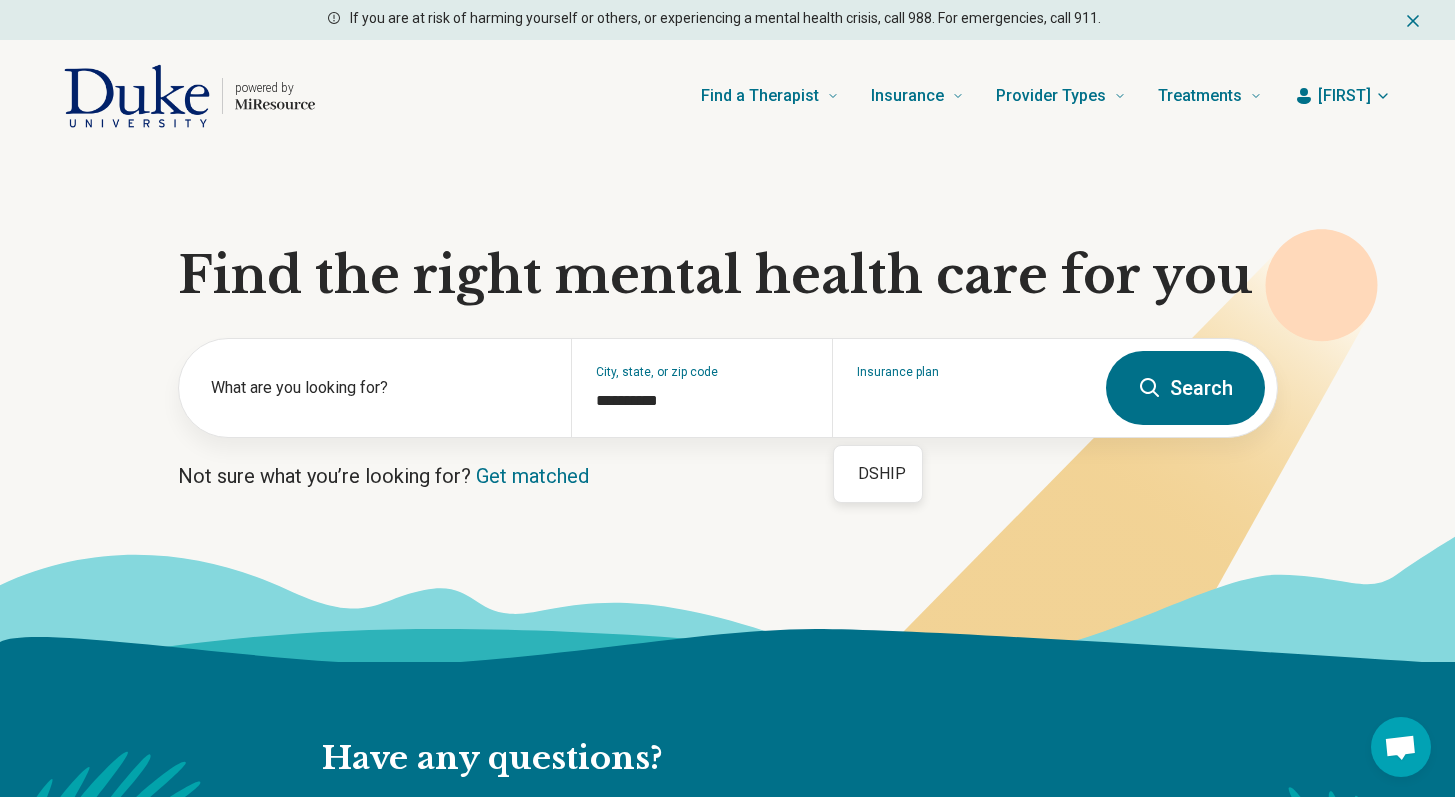 click on "Search" at bounding box center [1185, 388] 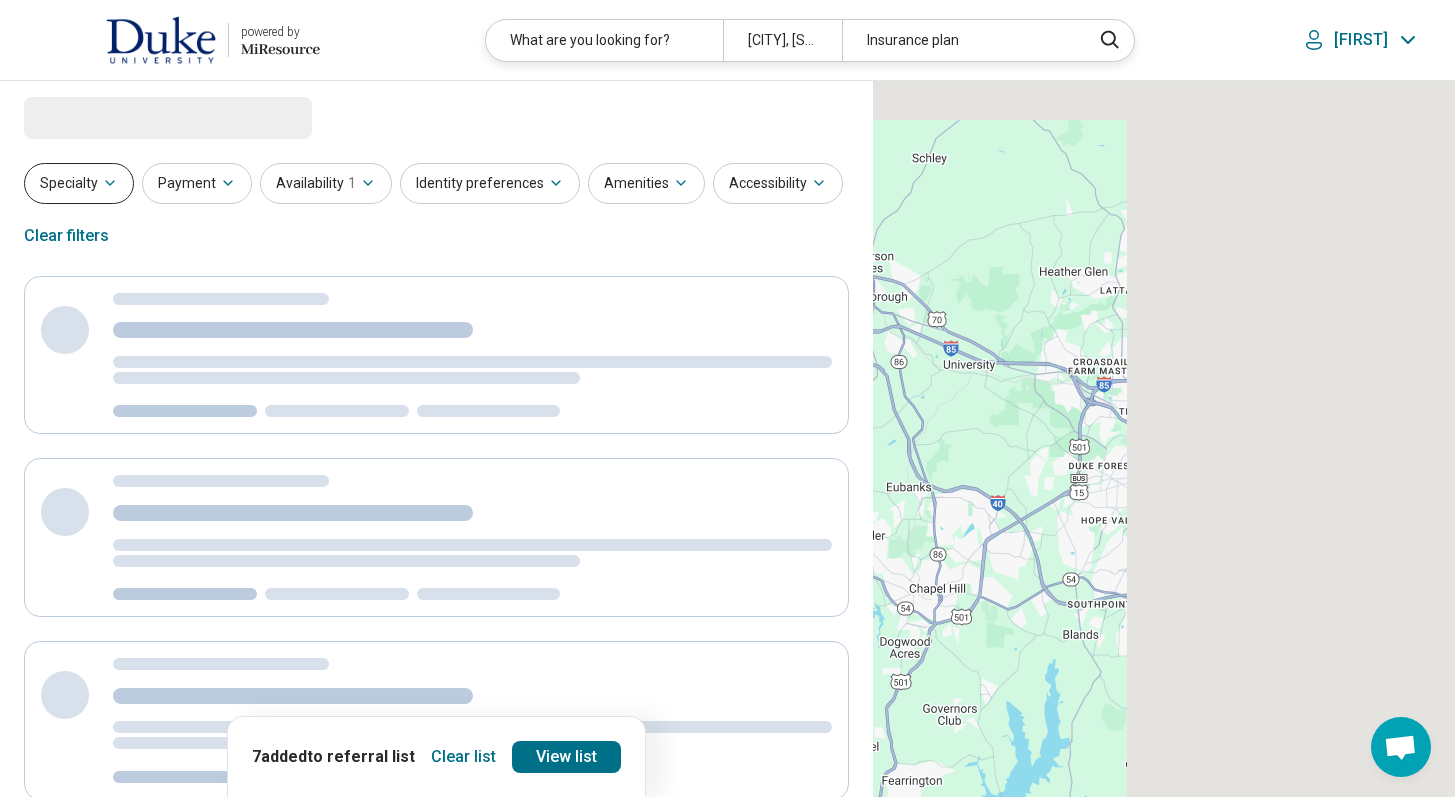 select on "***" 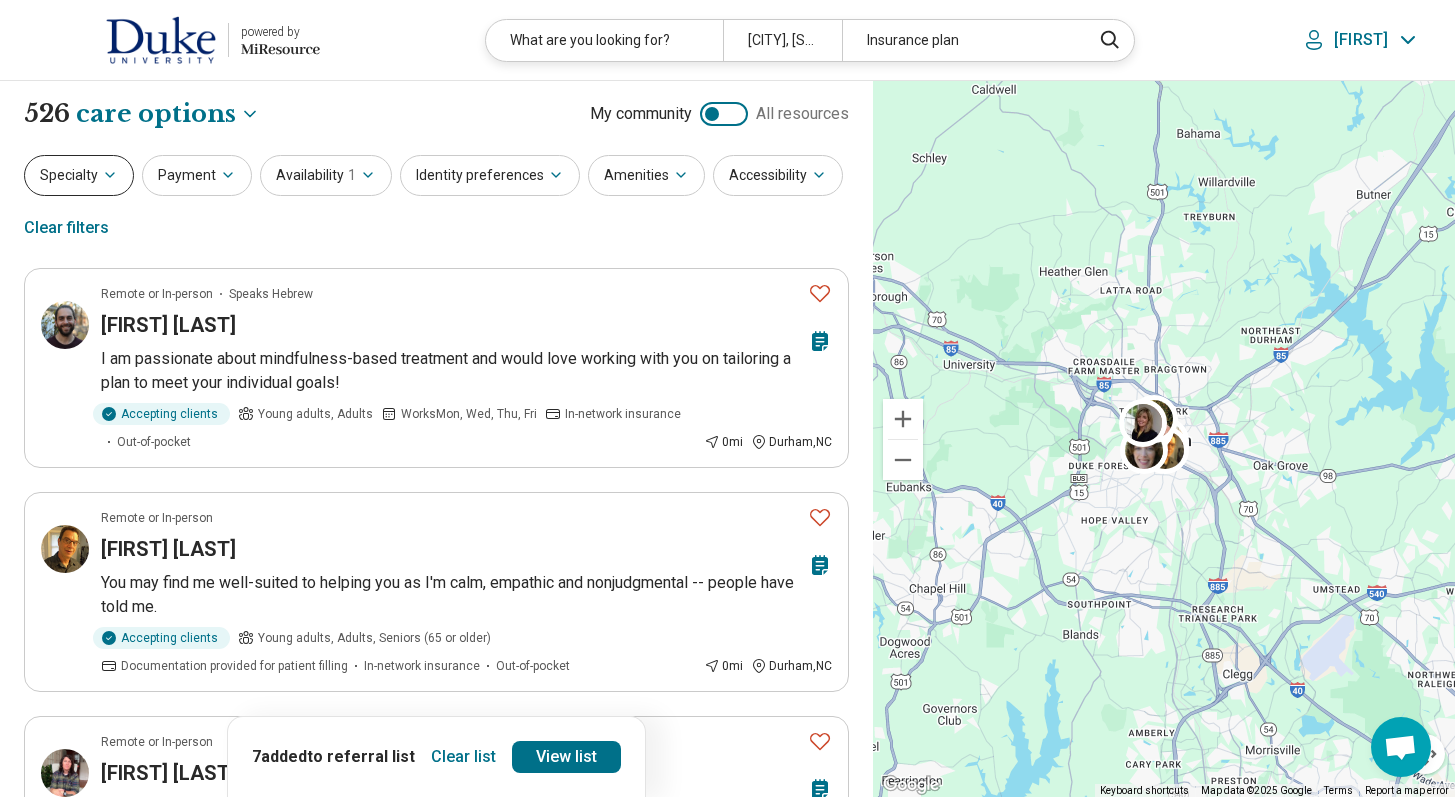 click 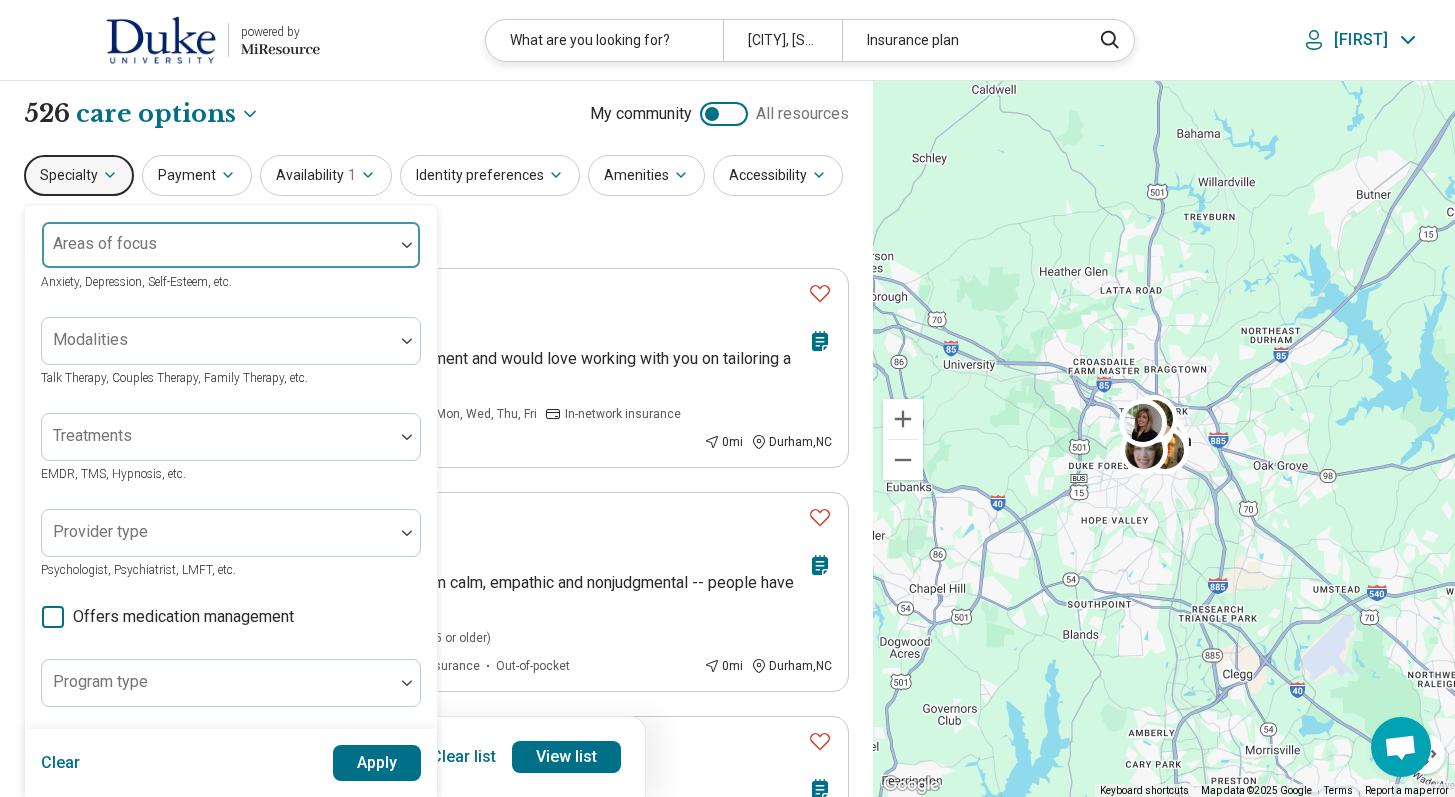 click on "Areas of focus" at bounding box center (231, 245) 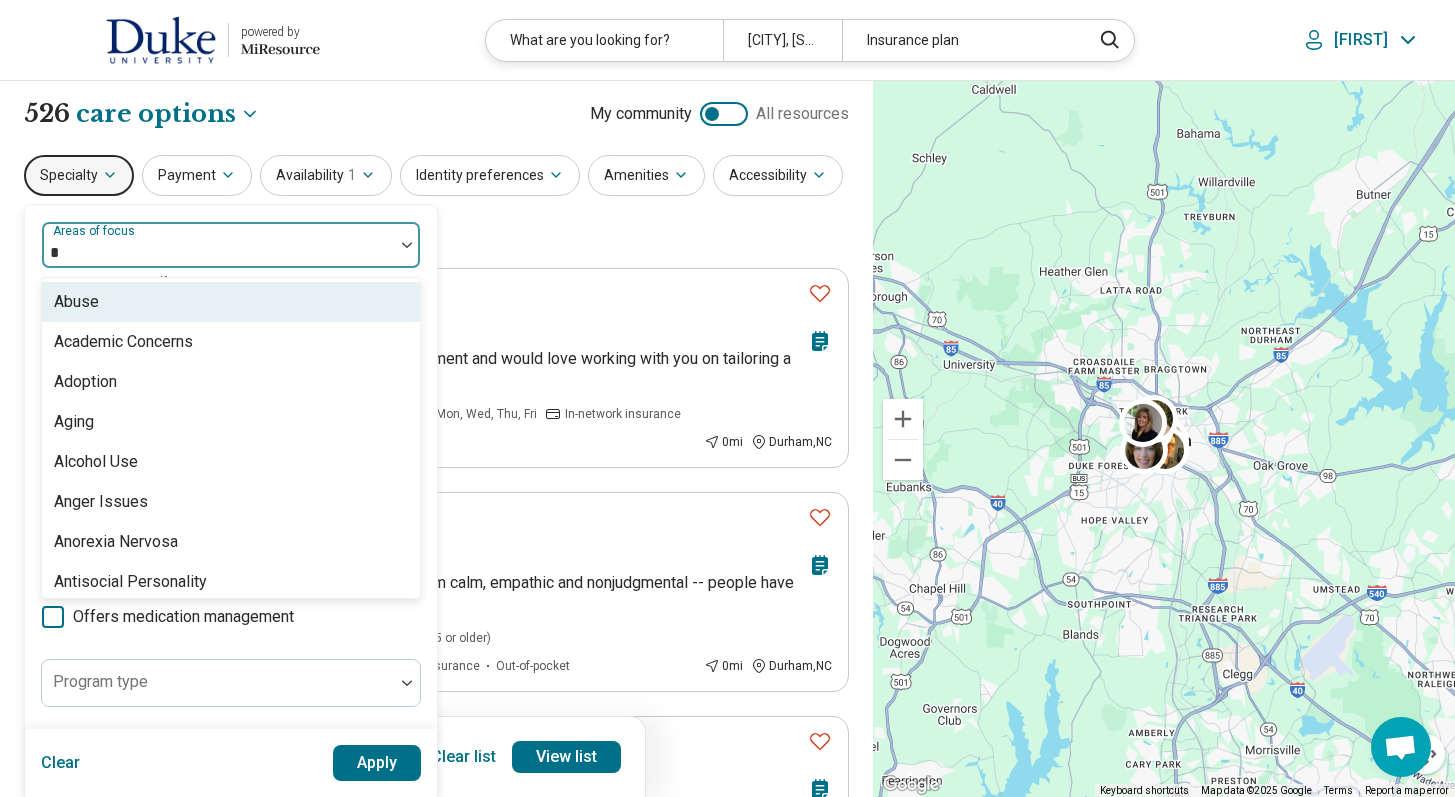 type on "**" 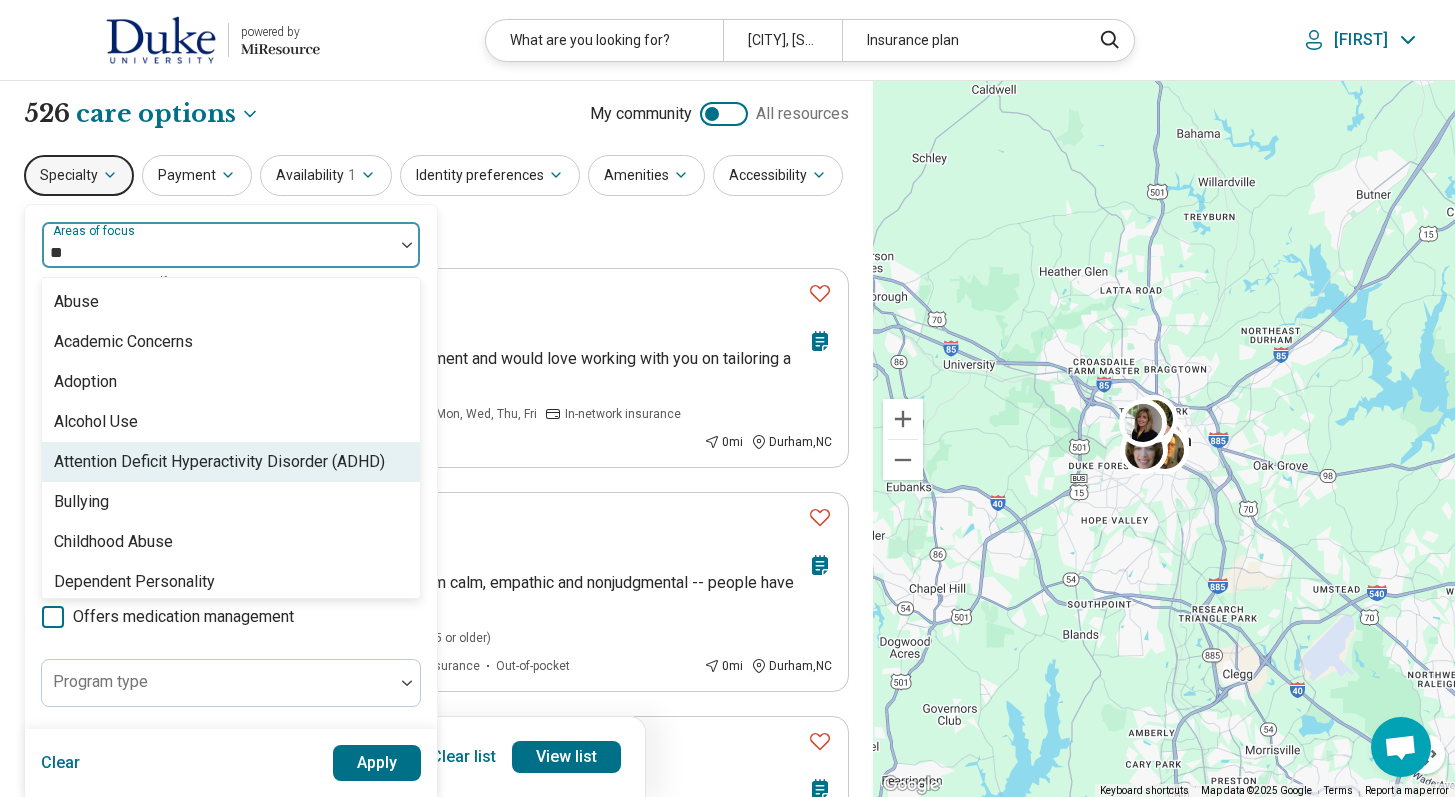 click on "Attention Deficit Hyperactivity Disorder (ADHD)" at bounding box center (219, 462) 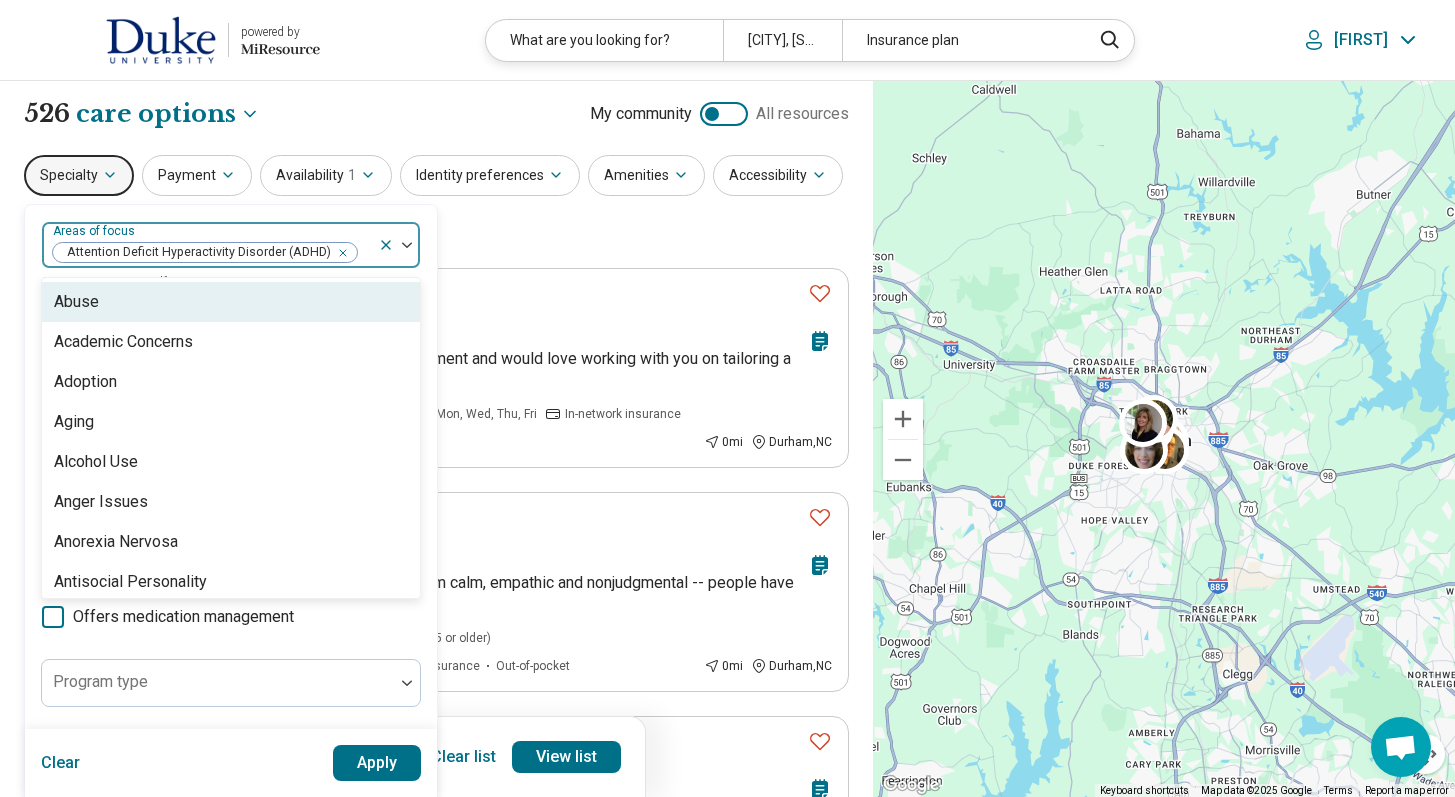 click on "option Attention Deficit Hyperactivity Disorder (ADHD), selected. Abuse, 1 of 99. 99 results available. Use Up and Down to choose options, press Enter to select the currently focused option, press Escape to exit the menu, press Tab to select the option and exit the menu. Areas of focus Attention Deficit Hyperactivity Disorder (ADHD) Abuse Academic Concerns Adoption Aging Alcohol Use Anger Issues Anorexia Nervosa Antisocial Personality Anxiety Athletic Performance Athletic/Sports performance Autism Avoidant Personality Avoidant/Restrictive Food Intake Disorder Binge-Eating Disorder Bipolar Disorder Body Image Borderline Personality Bulimia Nervosa Bullying Burnout Career Childhood Abuse Chronic Illness/Pain Cognitive Functioning College and School Placement Compulsive Exercise Conflict Resolution Dependent Personality Depression Disability Divorce Drug Use Eating Concerns End of Life Excoriation Disorder (skin picking) Family Caregiving Stress Financial Concerns Gambling Concerns Gaming/Internet Concerns Panic" at bounding box center [231, 612] 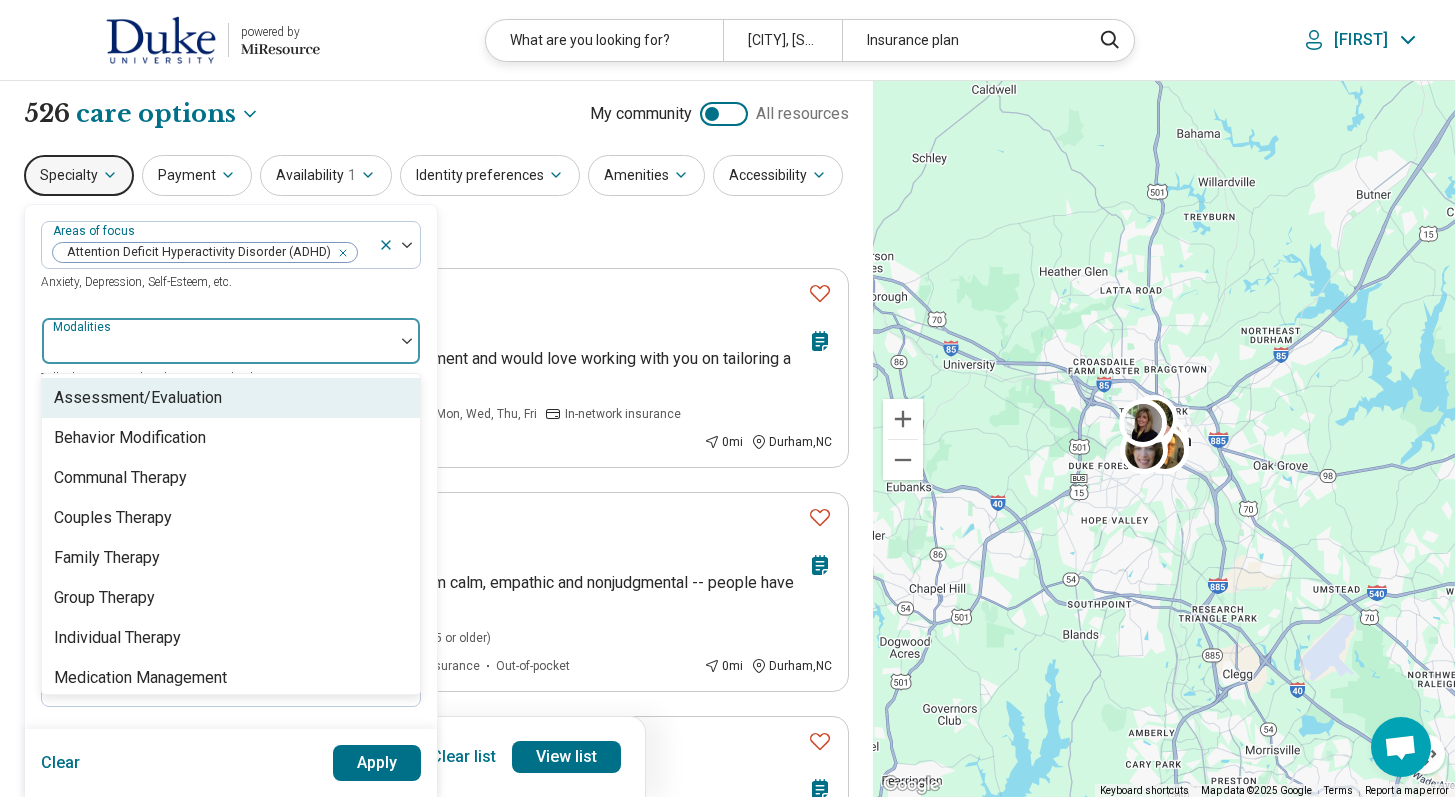 click at bounding box center [218, 349] 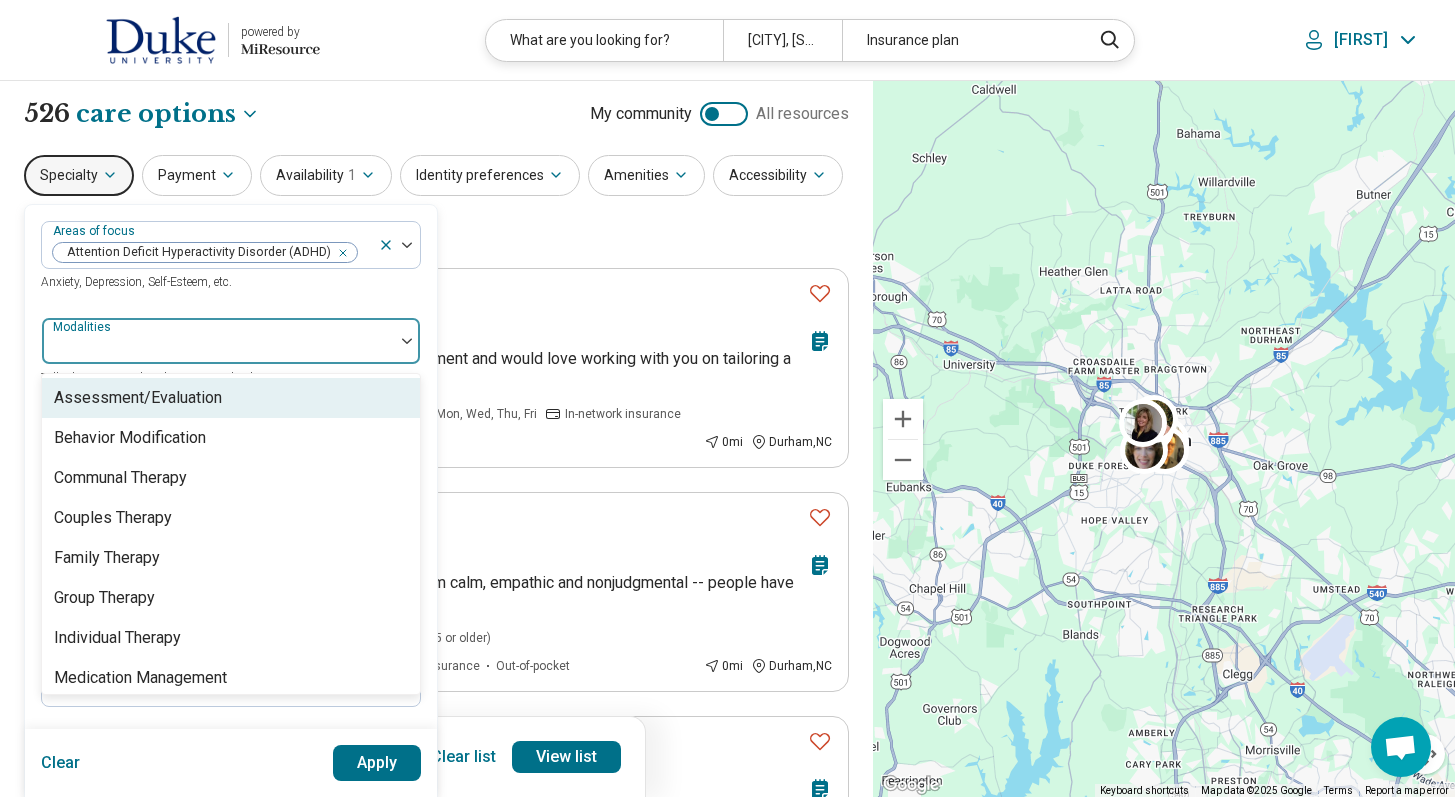 click on "Assessment/Evaluation" at bounding box center [138, 398] 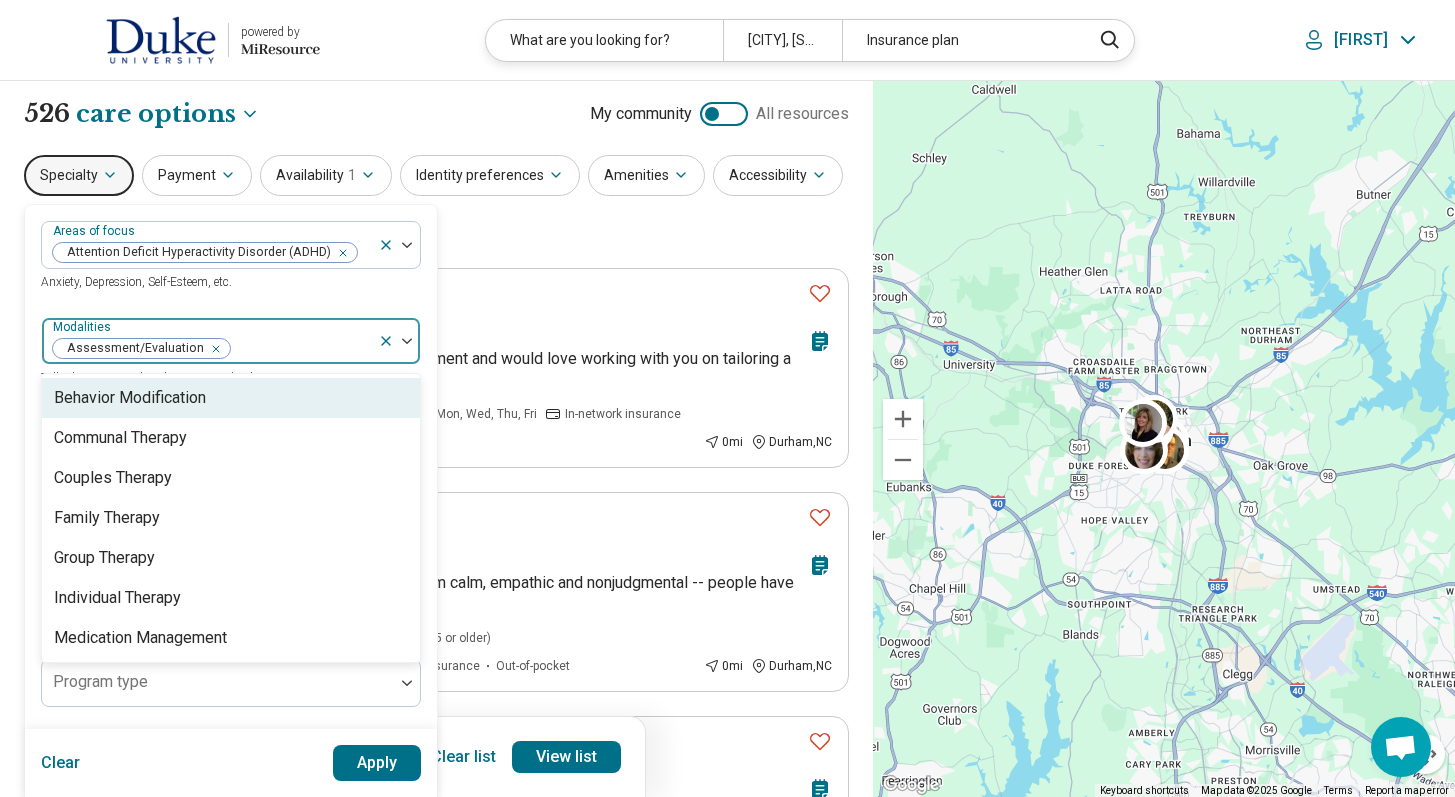 click on "Assessment/Evaluation" at bounding box center (210, 341) 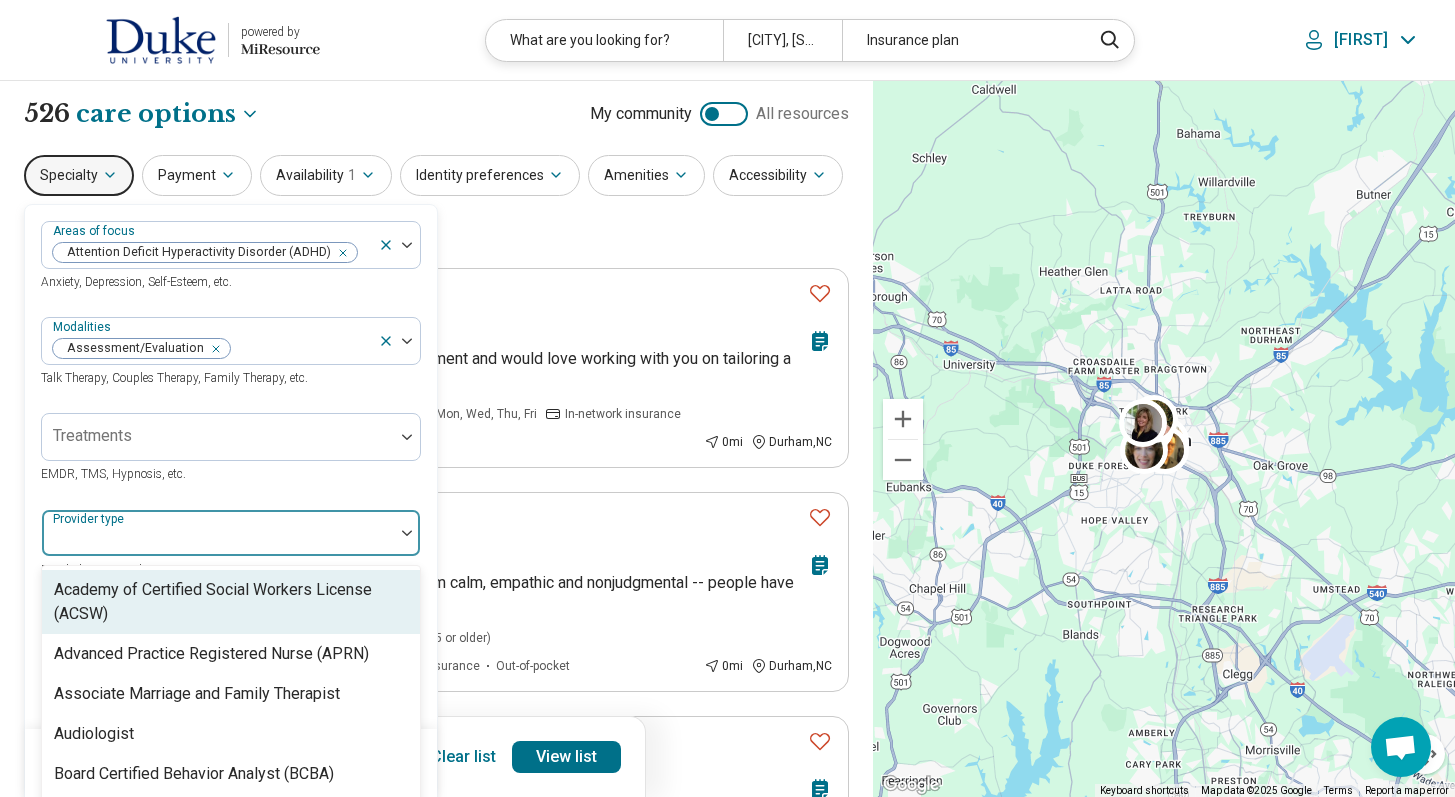 click at bounding box center (218, 533) 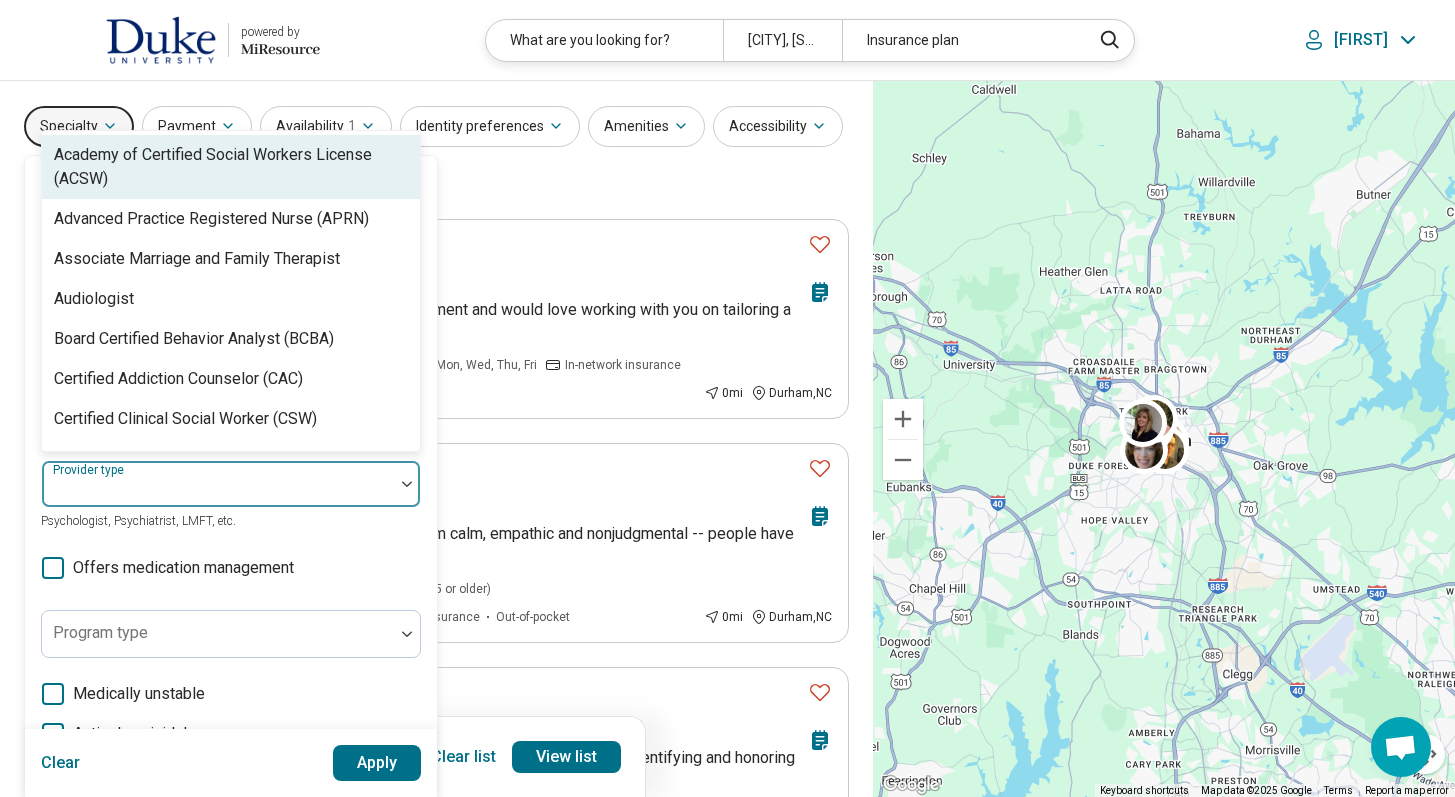 scroll, scrollTop: 97, scrollLeft: 0, axis: vertical 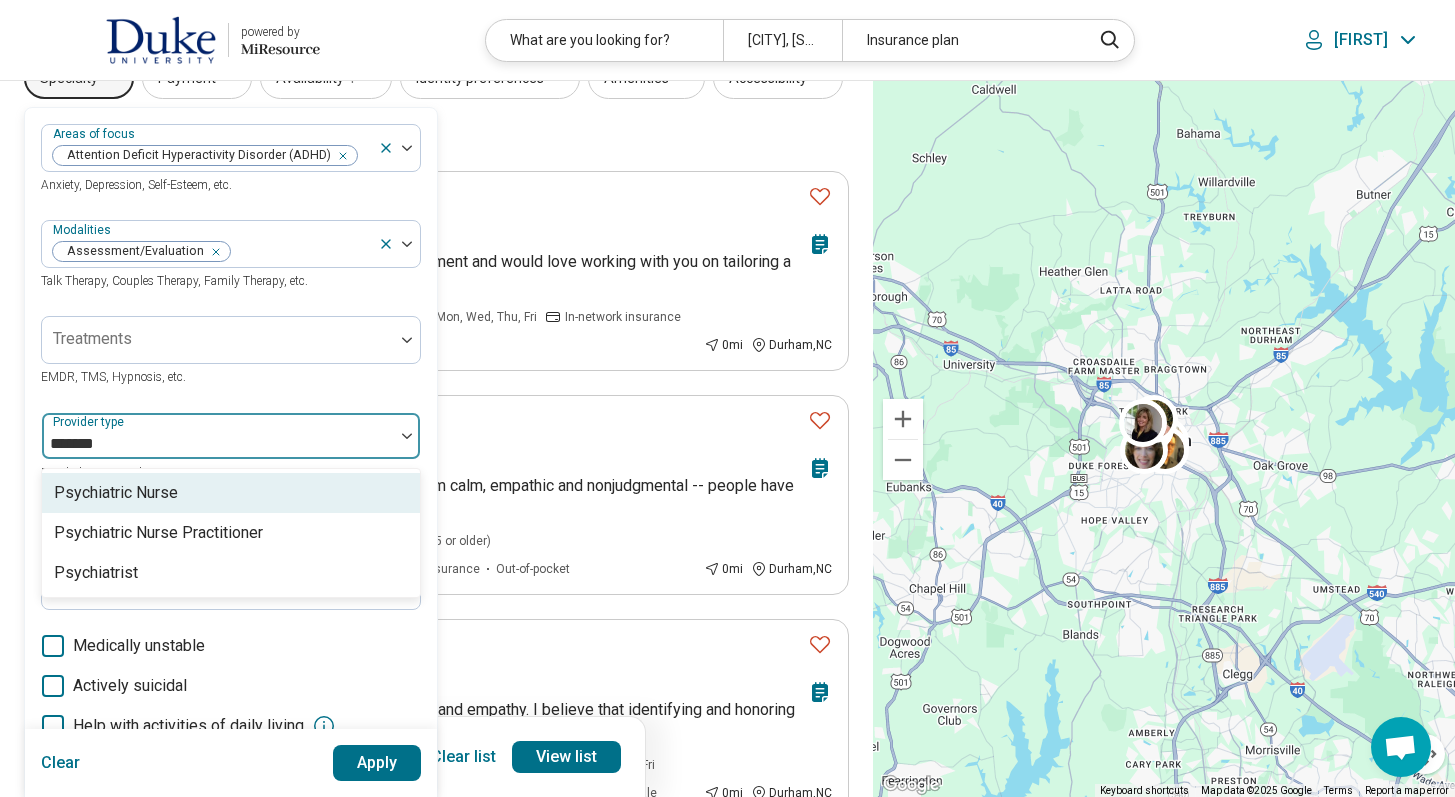 type on "********" 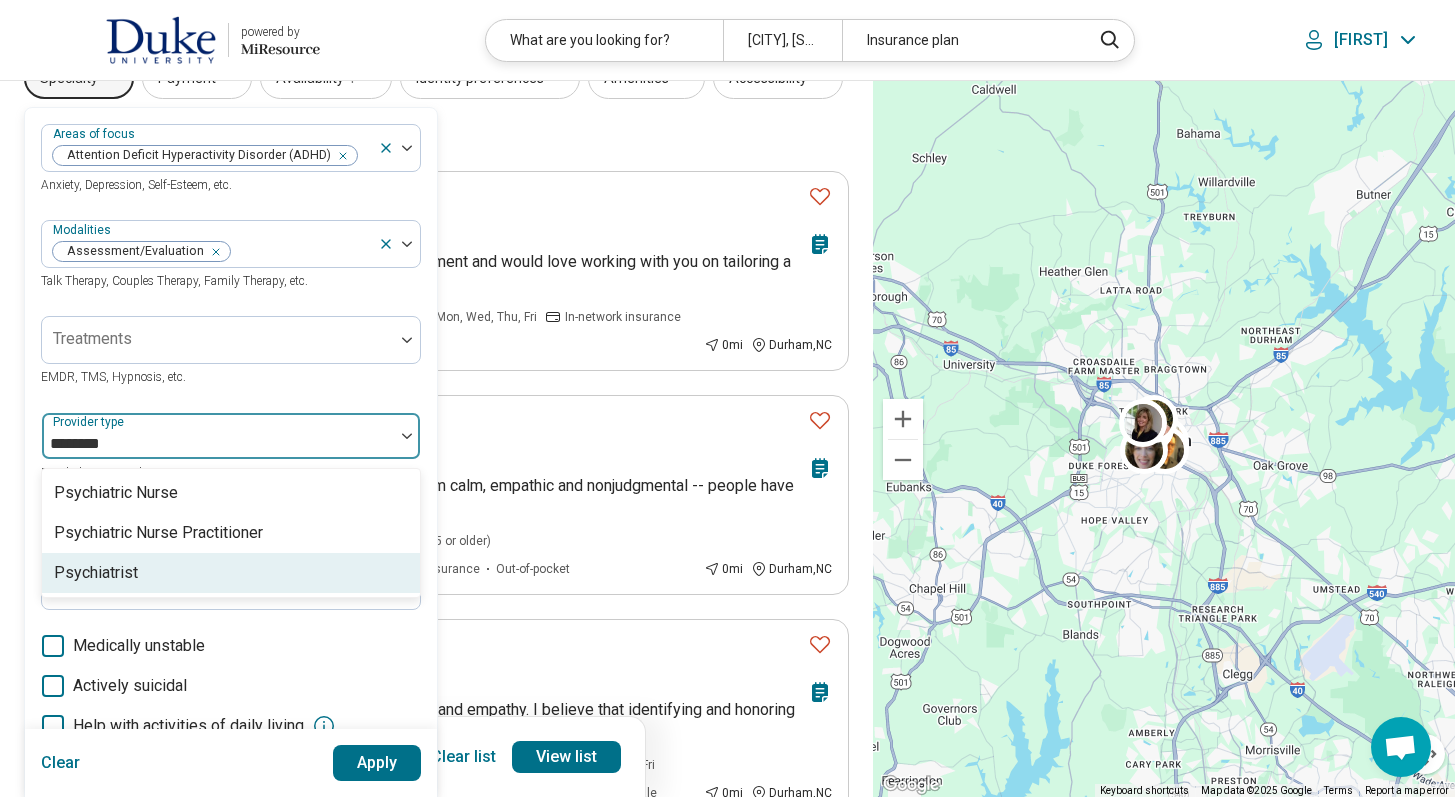 click on "Psychiatrist" at bounding box center (96, 573) 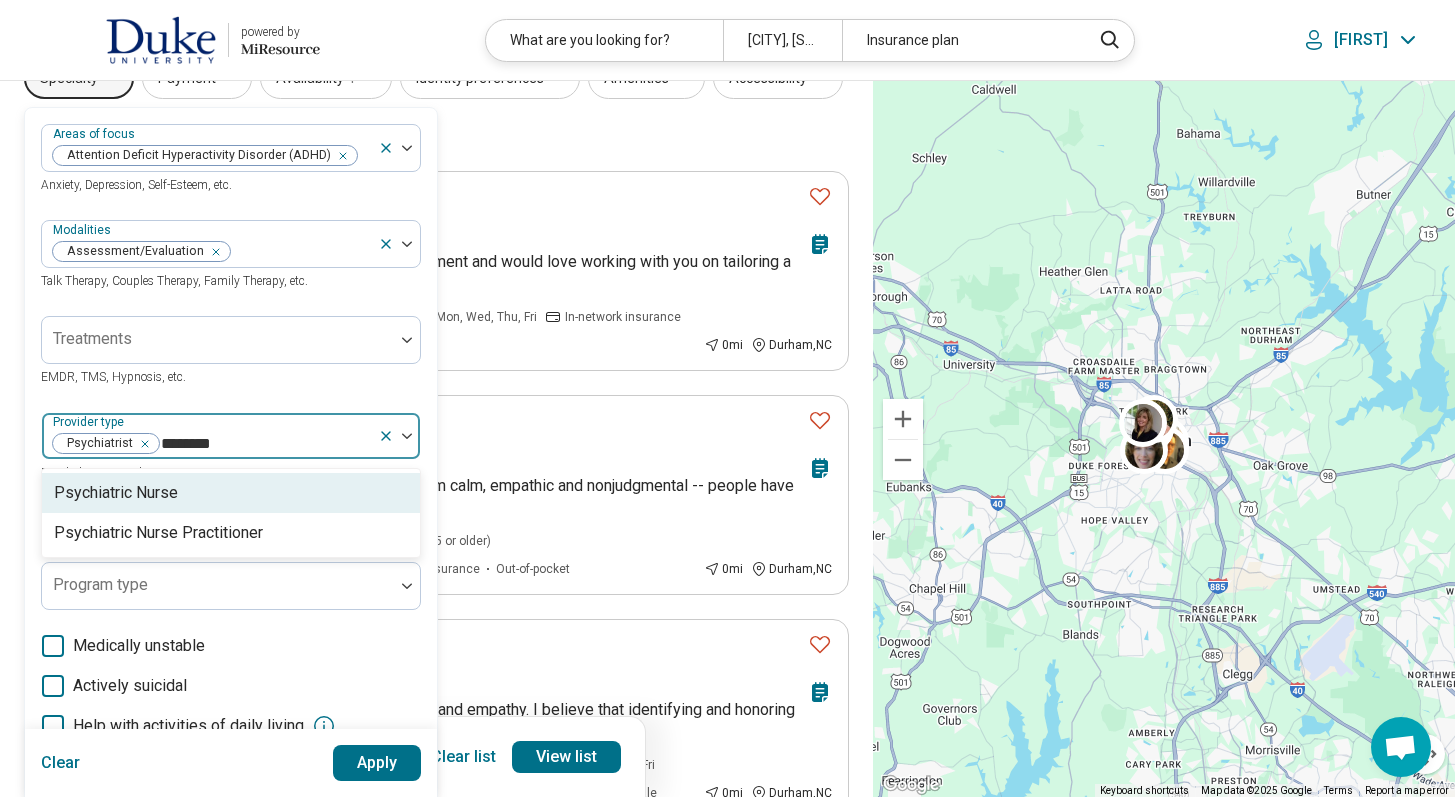 type on "*********" 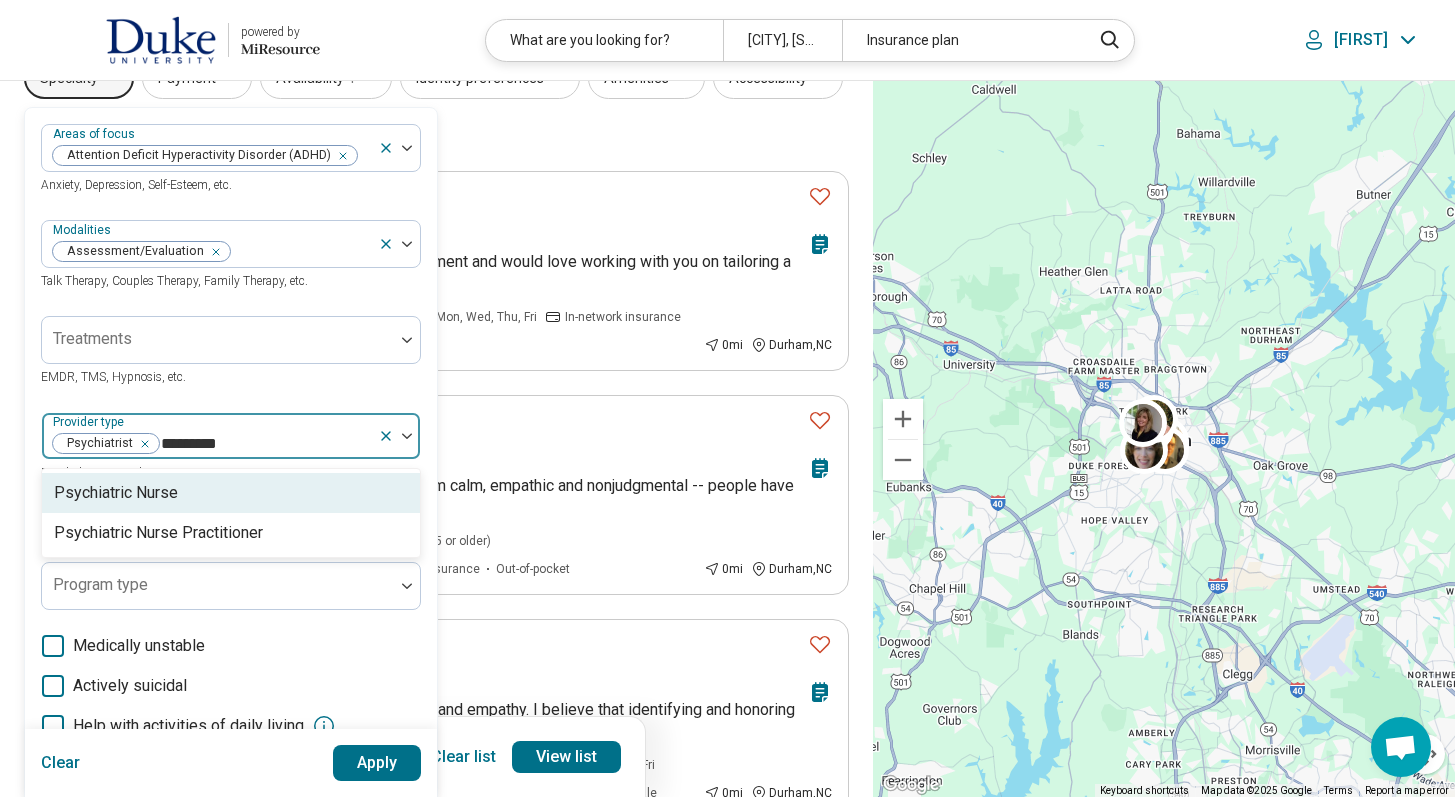 click on "Psychiatric Nurse" at bounding box center [231, 493] 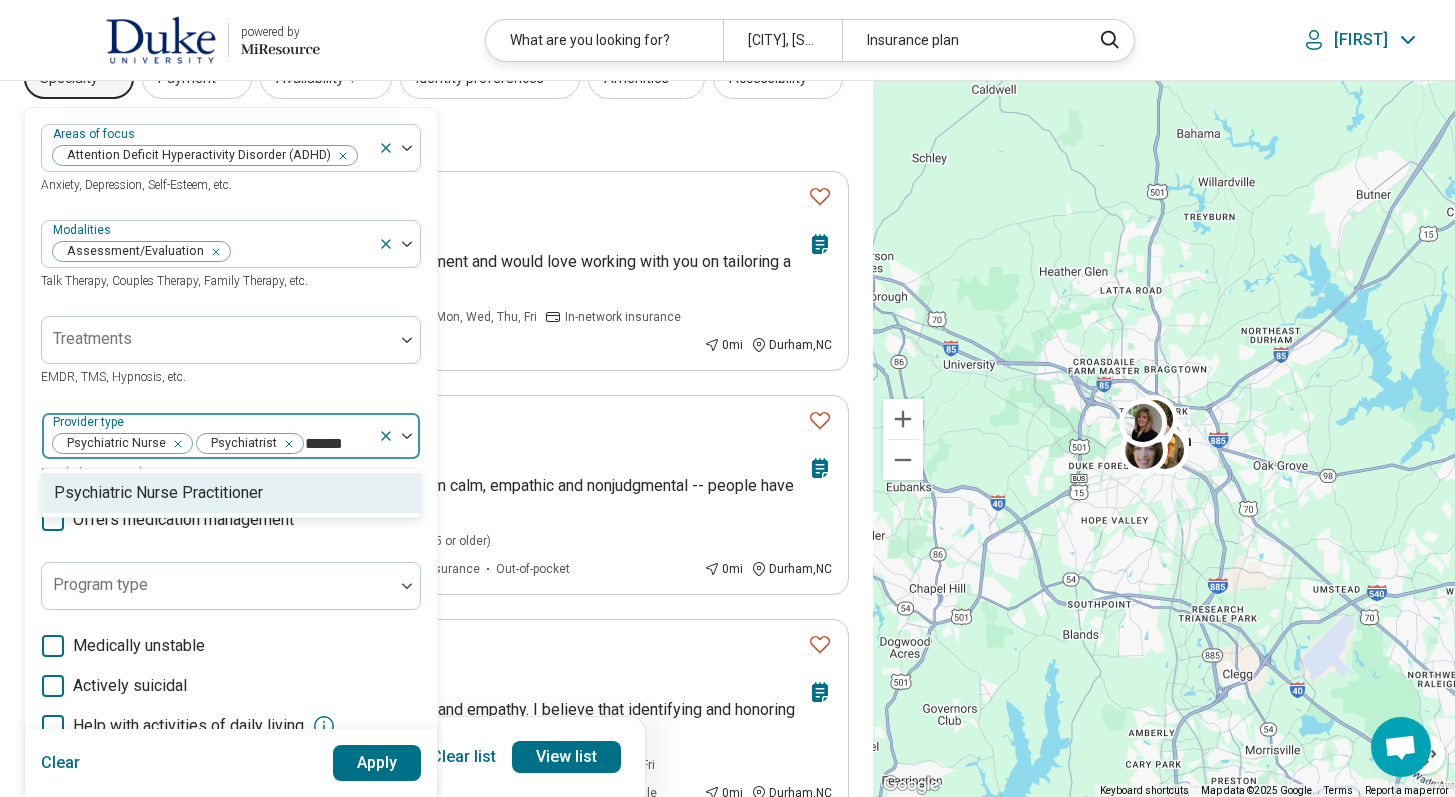 type on "*******" 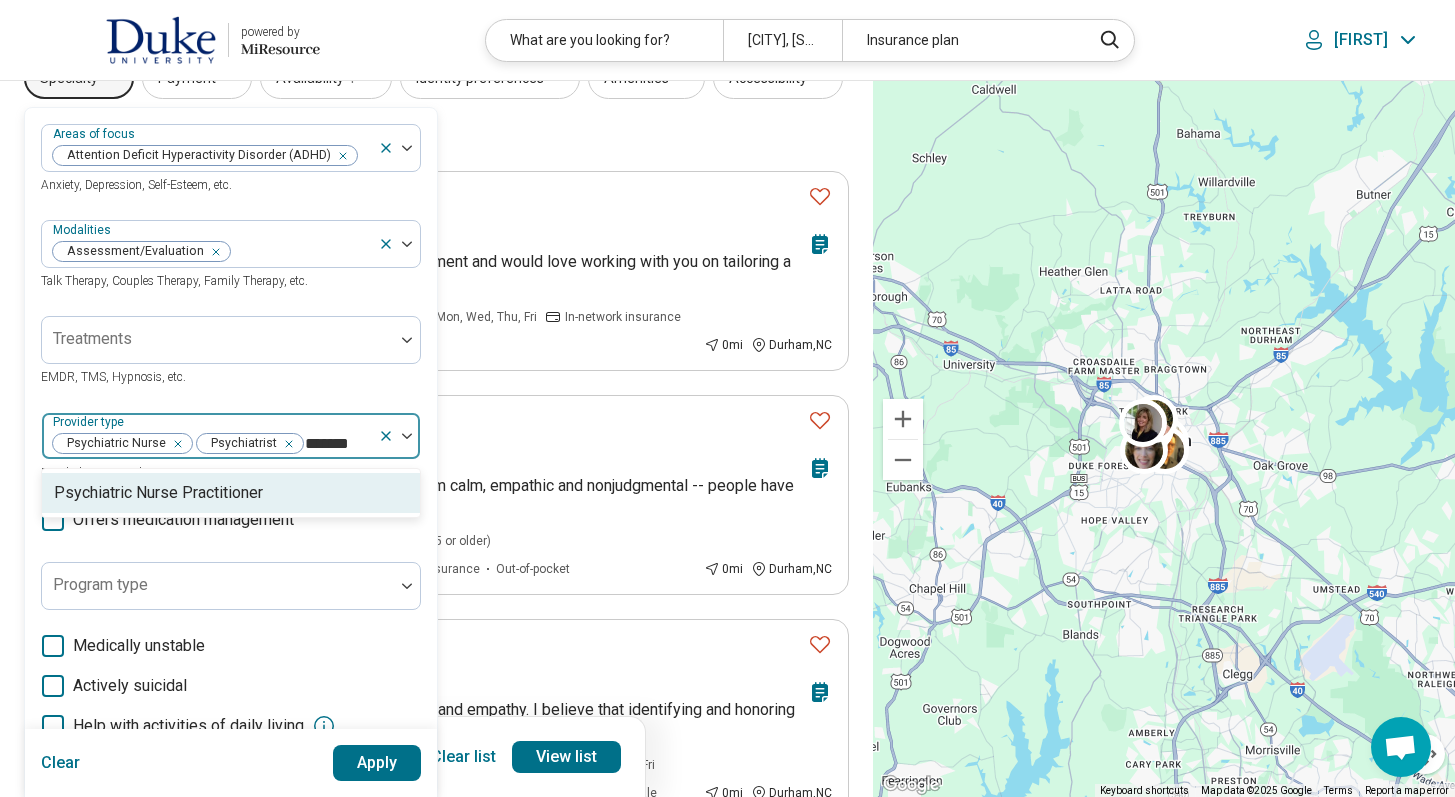 click on "Psychiatric Nurse Practitioner" at bounding box center [158, 493] 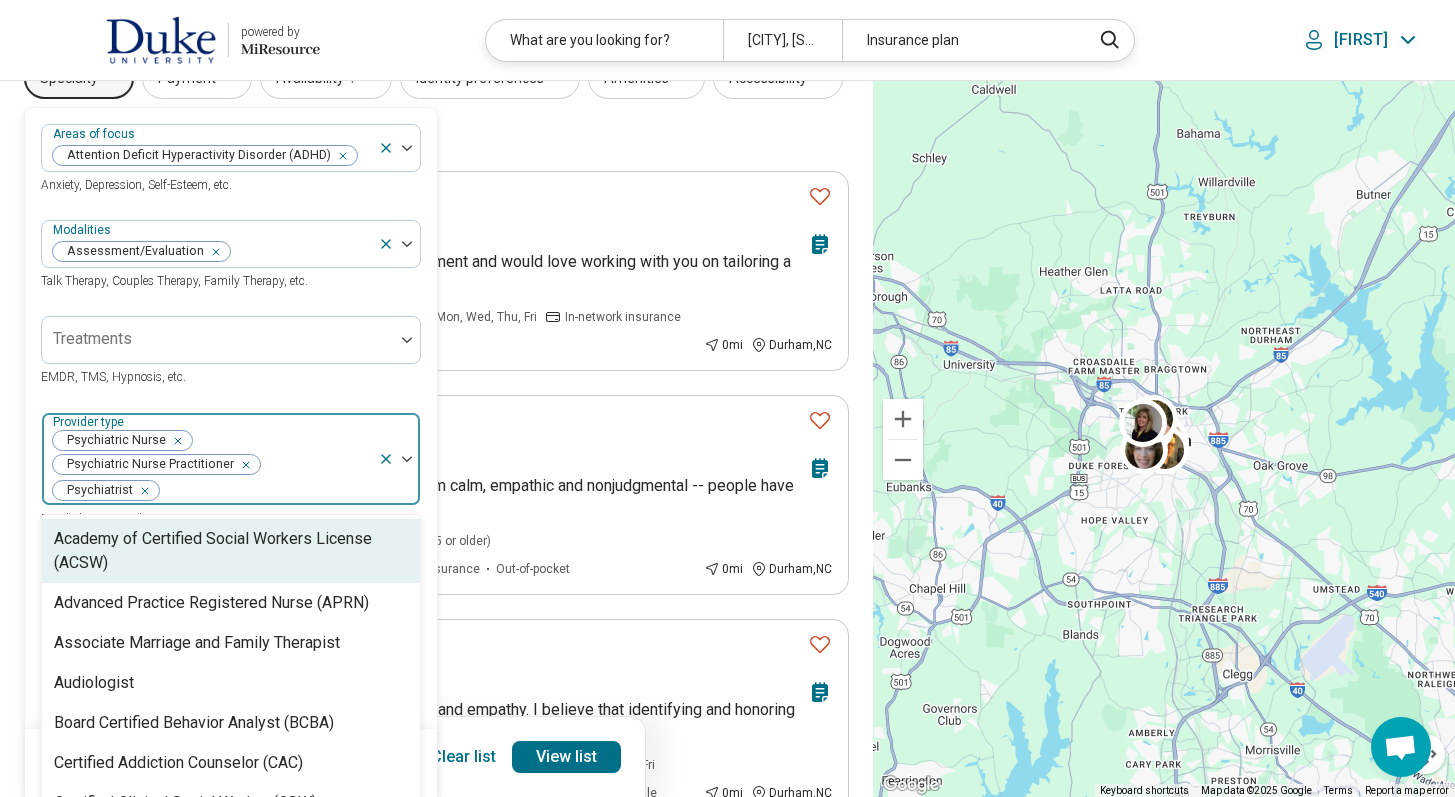 click on "Psychiatric Nurse Psychiatric Nurse Practitioner Psychiatrist" at bounding box center (210, 459) 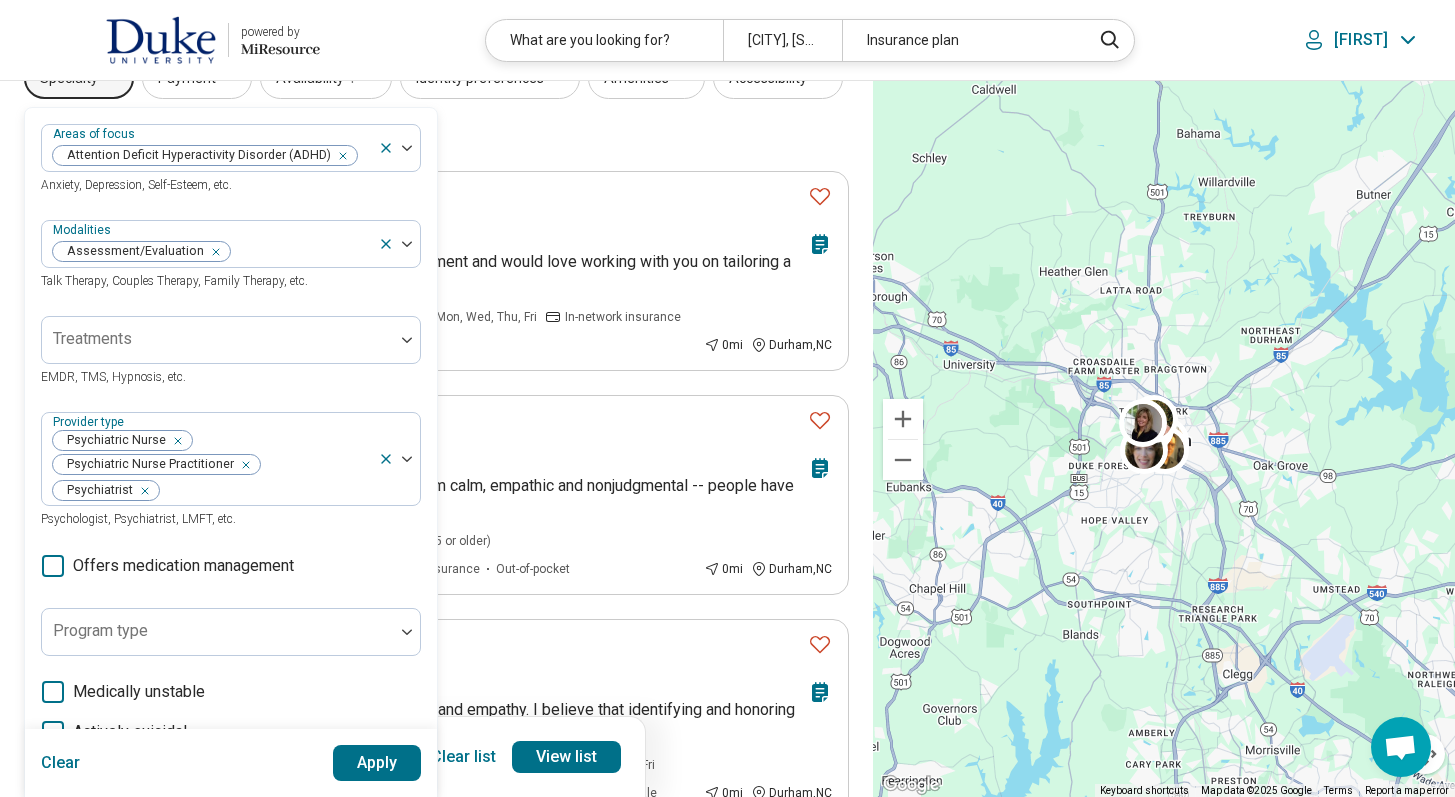 click on "Apply" at bounding box center [377, 763] 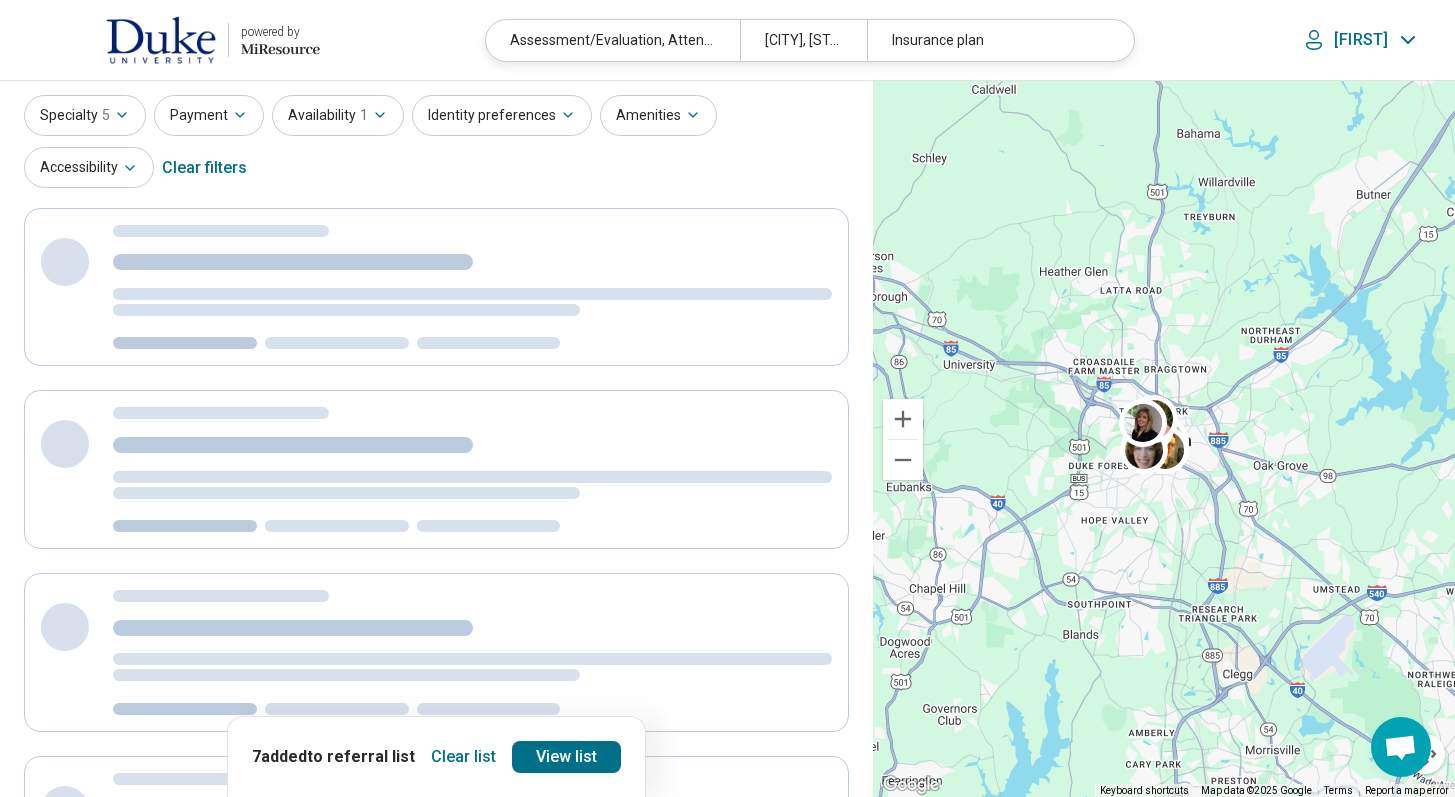 scroll, scrollTop: 0, scrollLeft: 0, axis: both 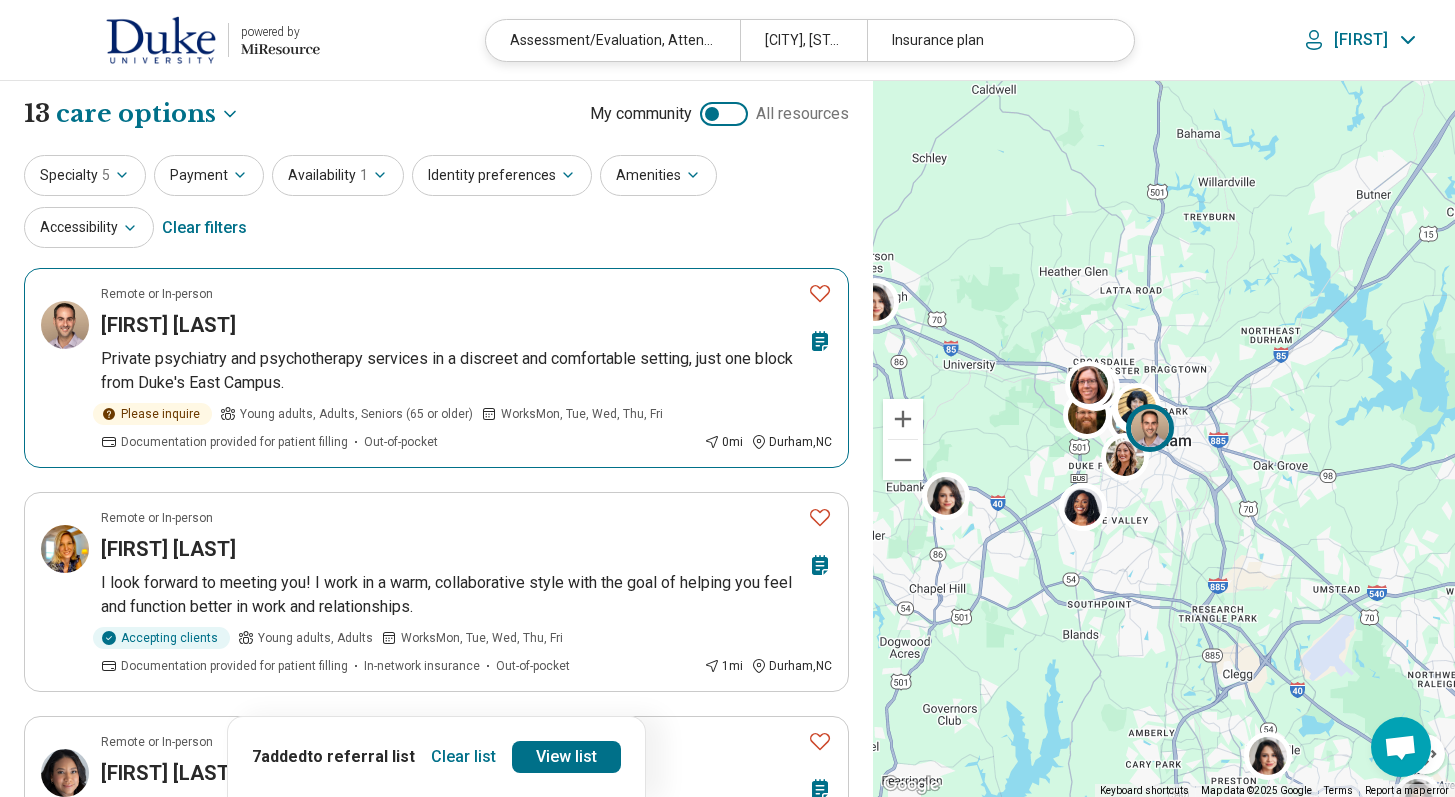 click 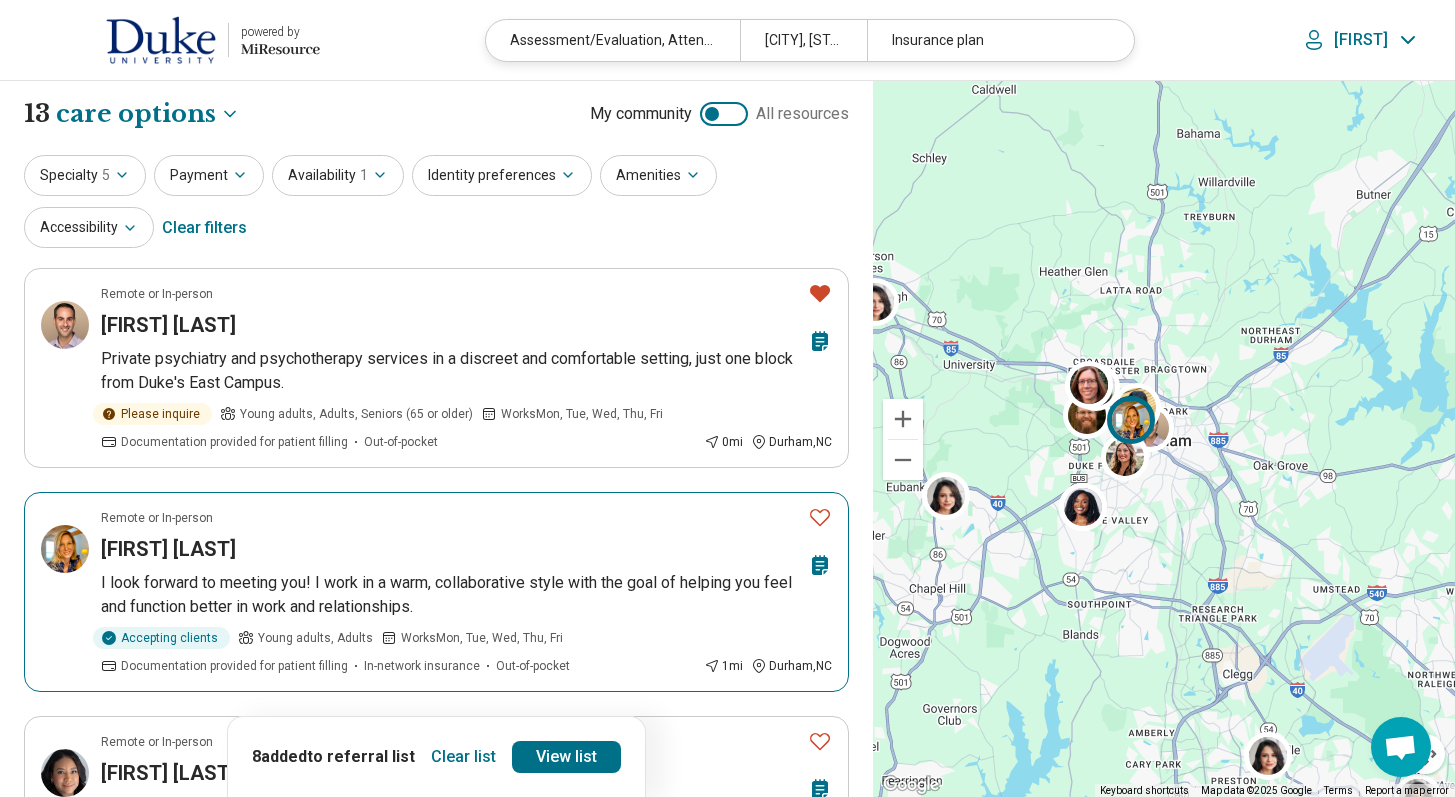 click at bounding box center (820, 517) 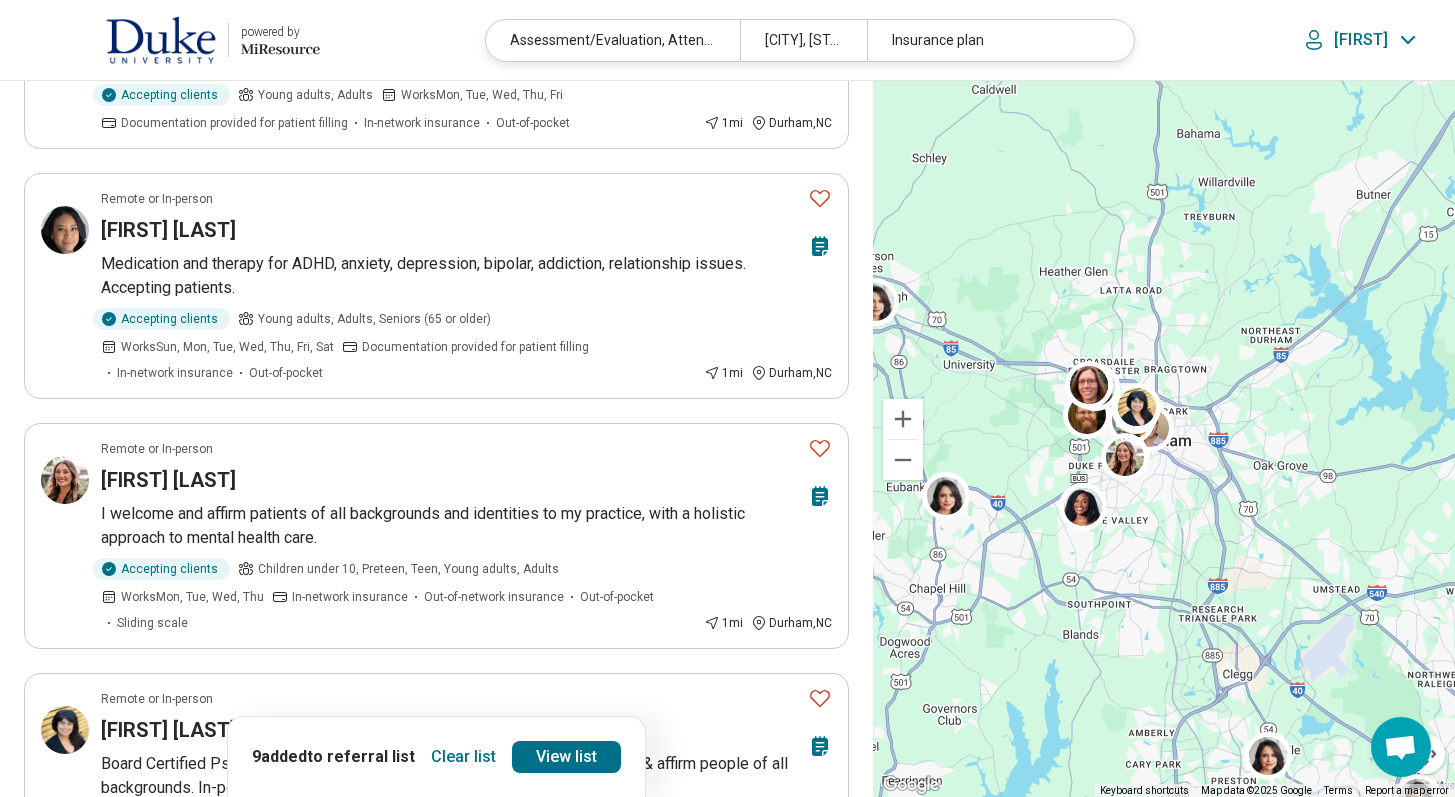 scroll, scrollTop: 571, scrollLeft: 0, axis: vertical 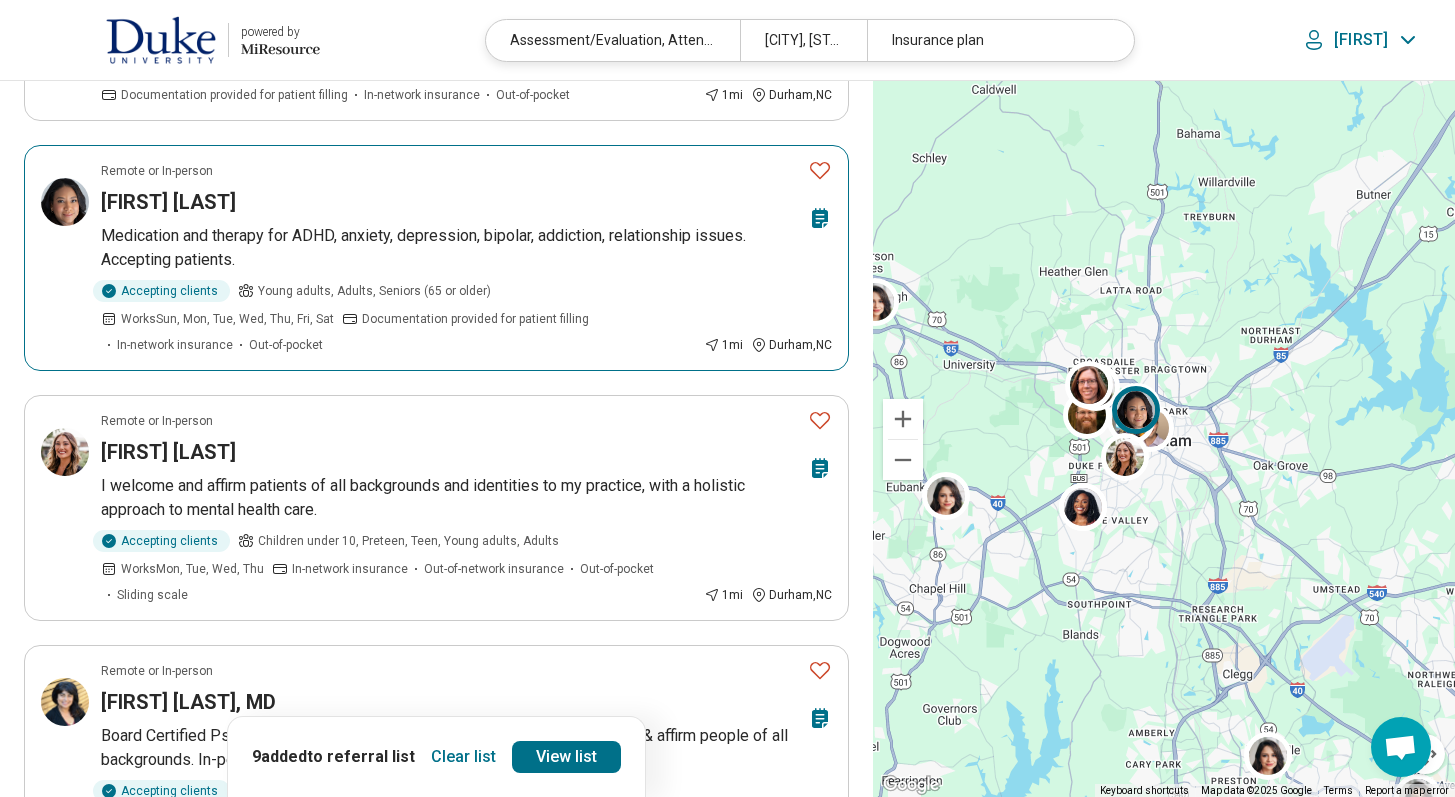 click 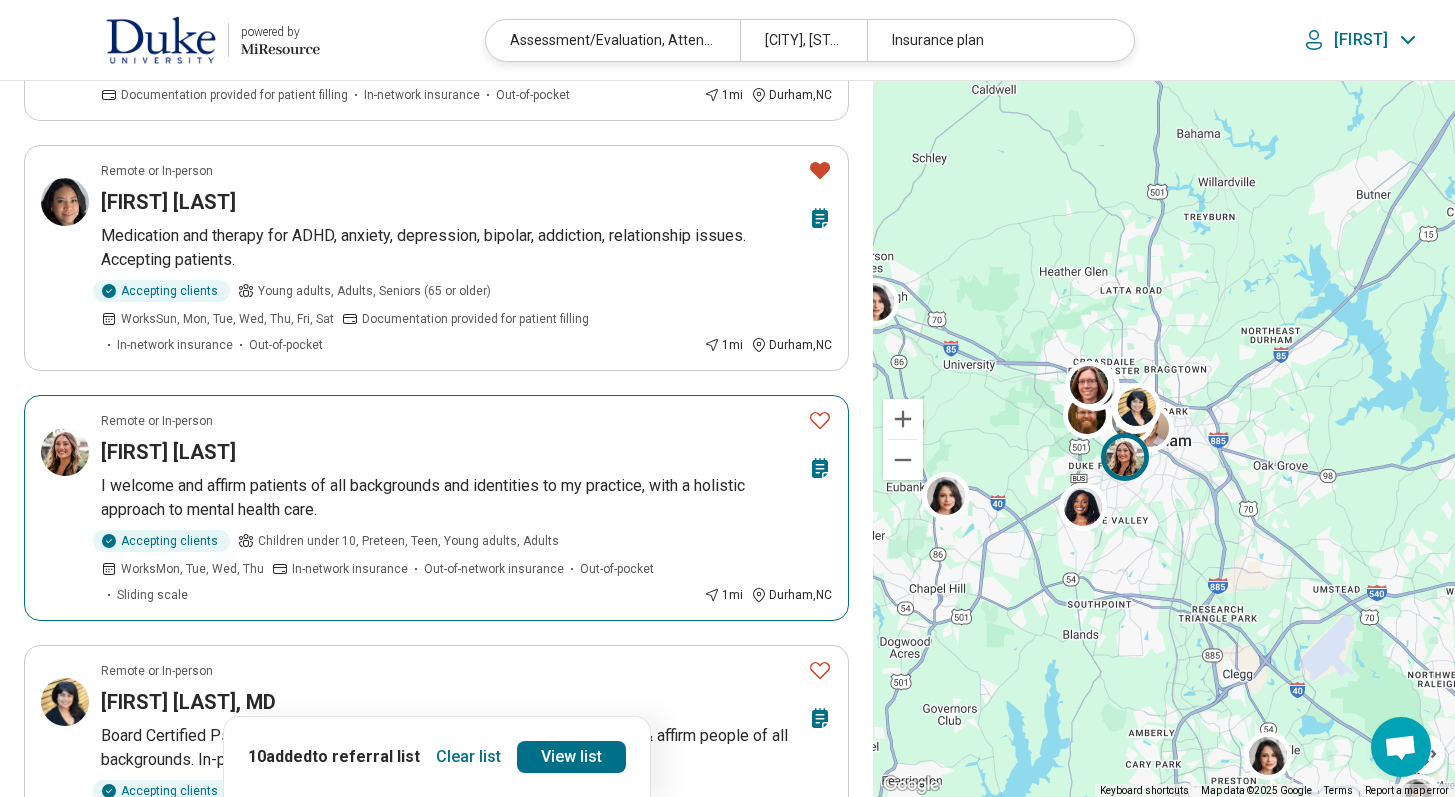 click 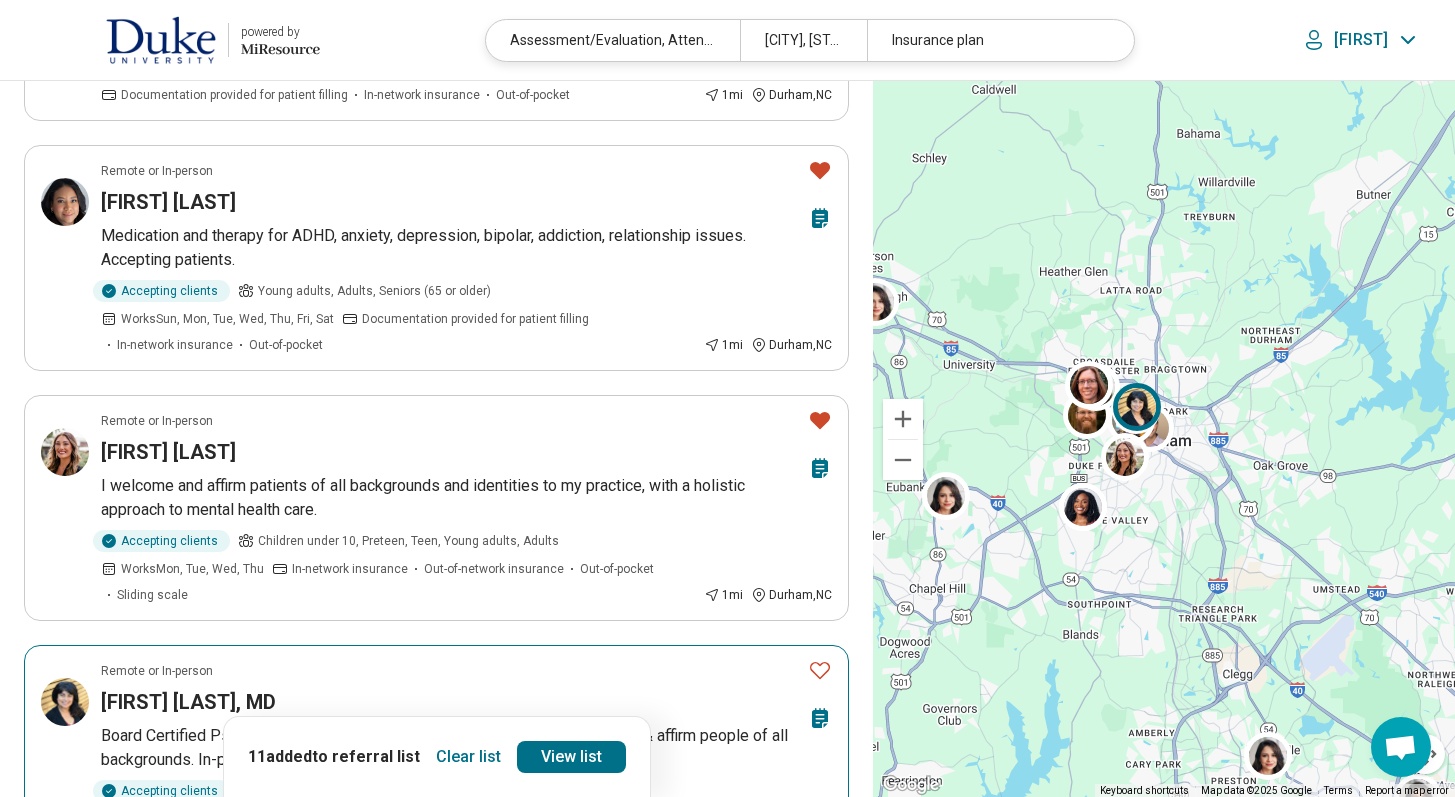 click 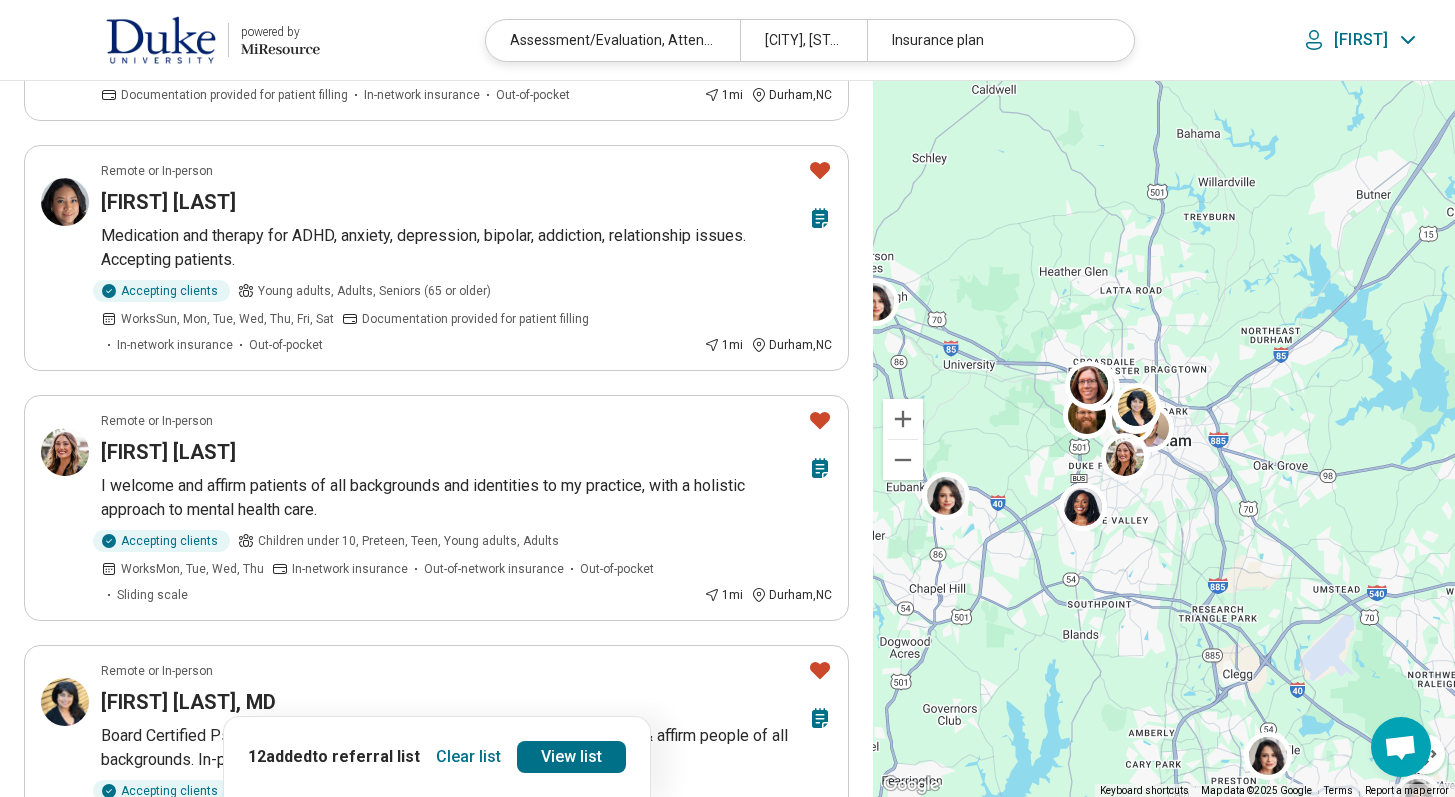 click on "Clear list" at bounding box center (468, 757) 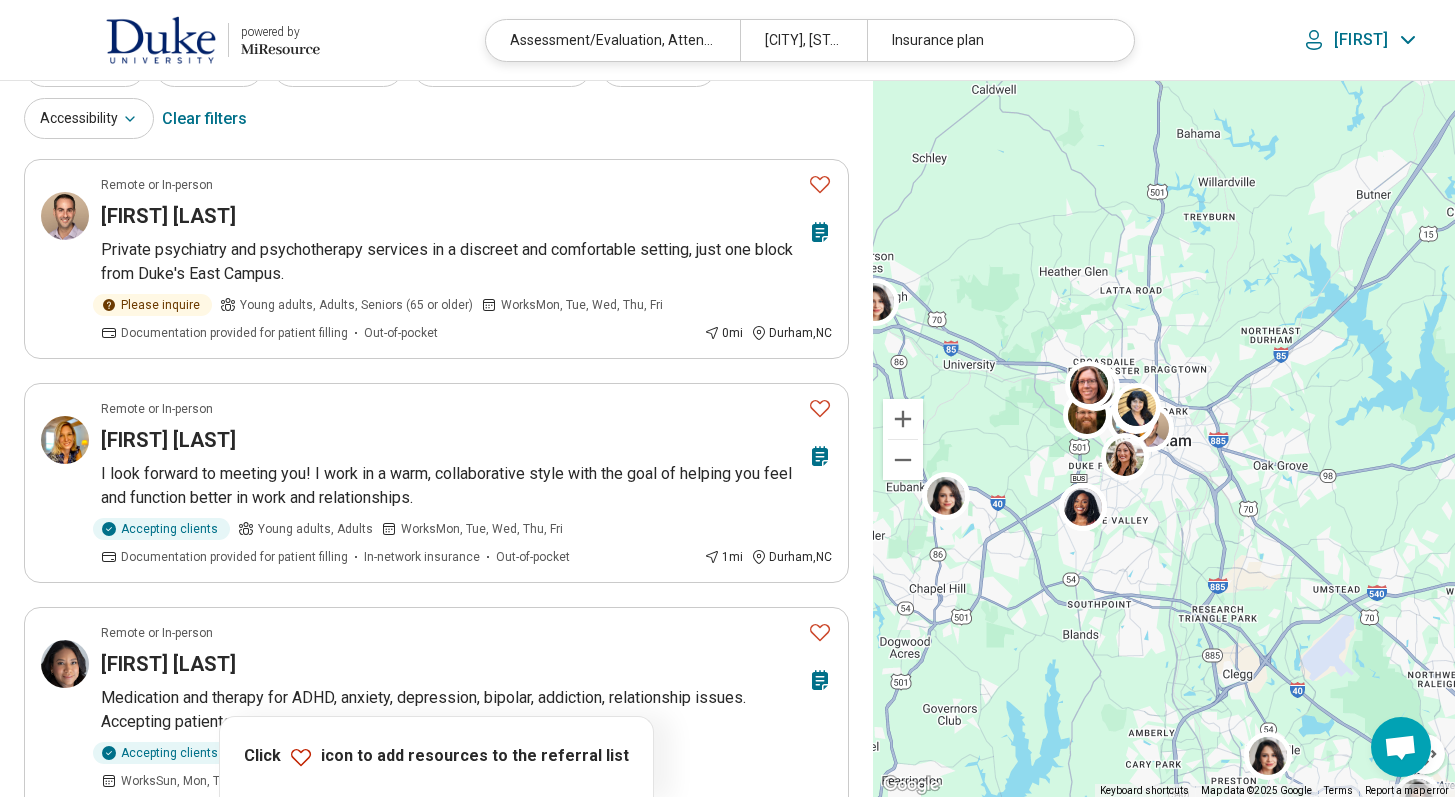 scroll, scrollTop: 107, scrollLeft: 0, axis: vertical 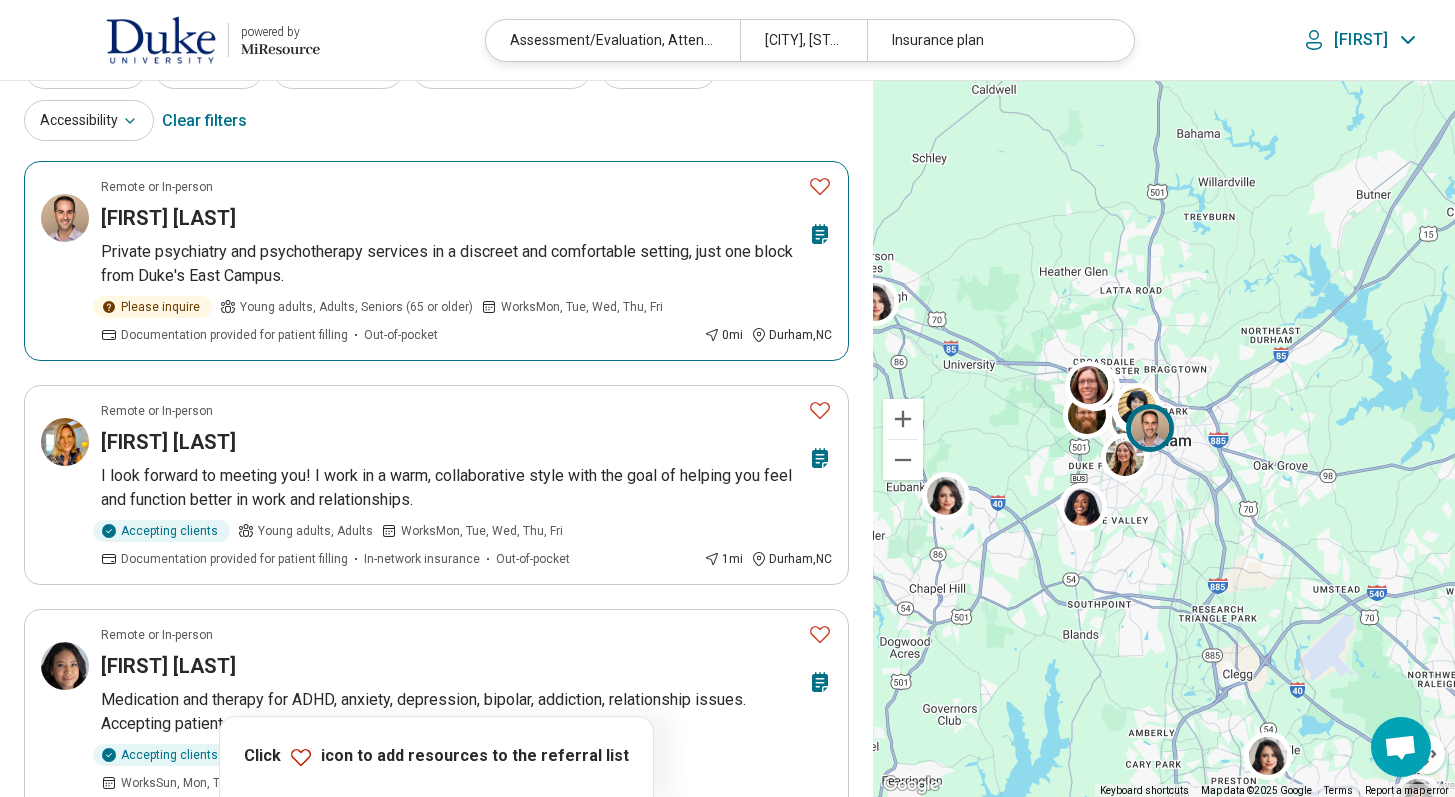 click 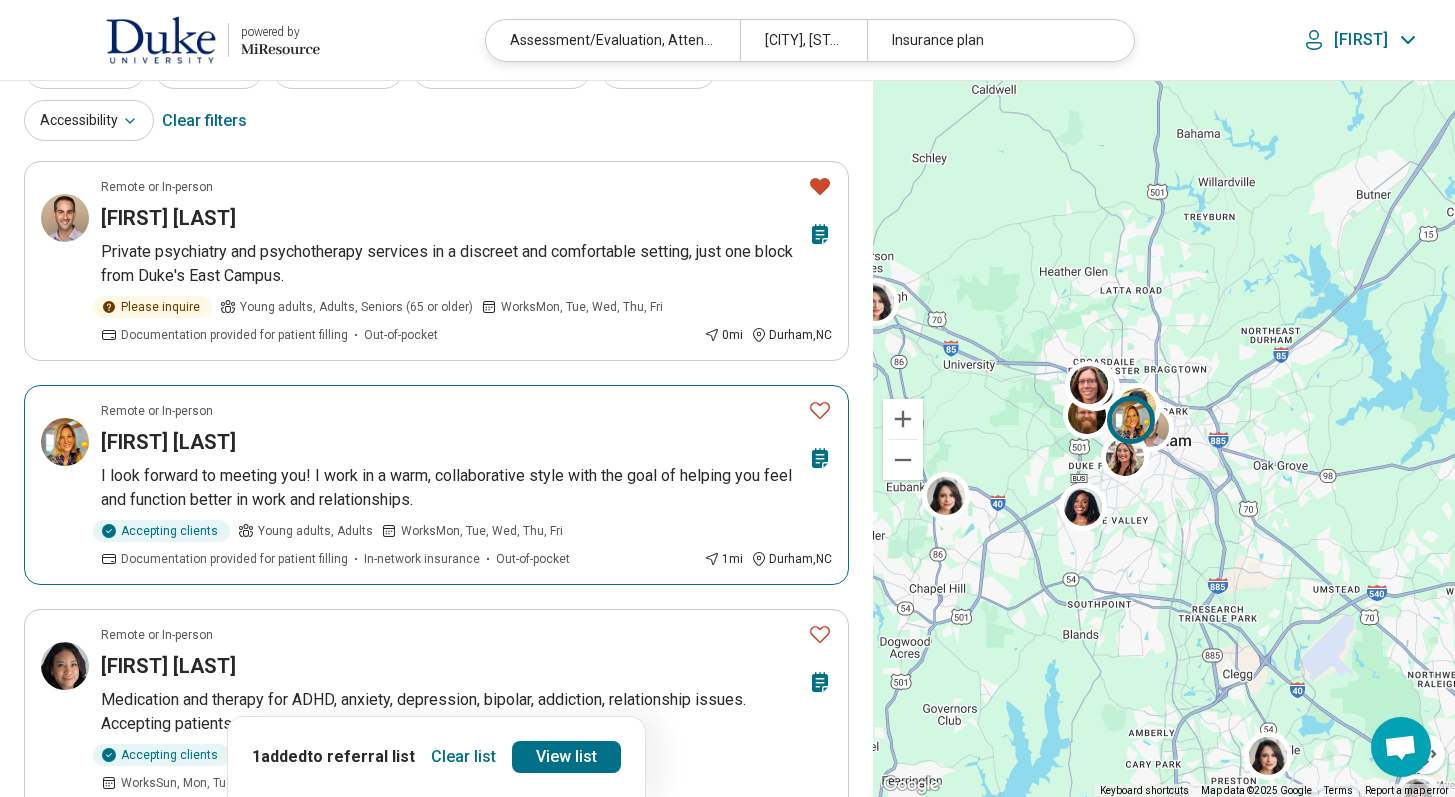click at bounding box center (820, 410) 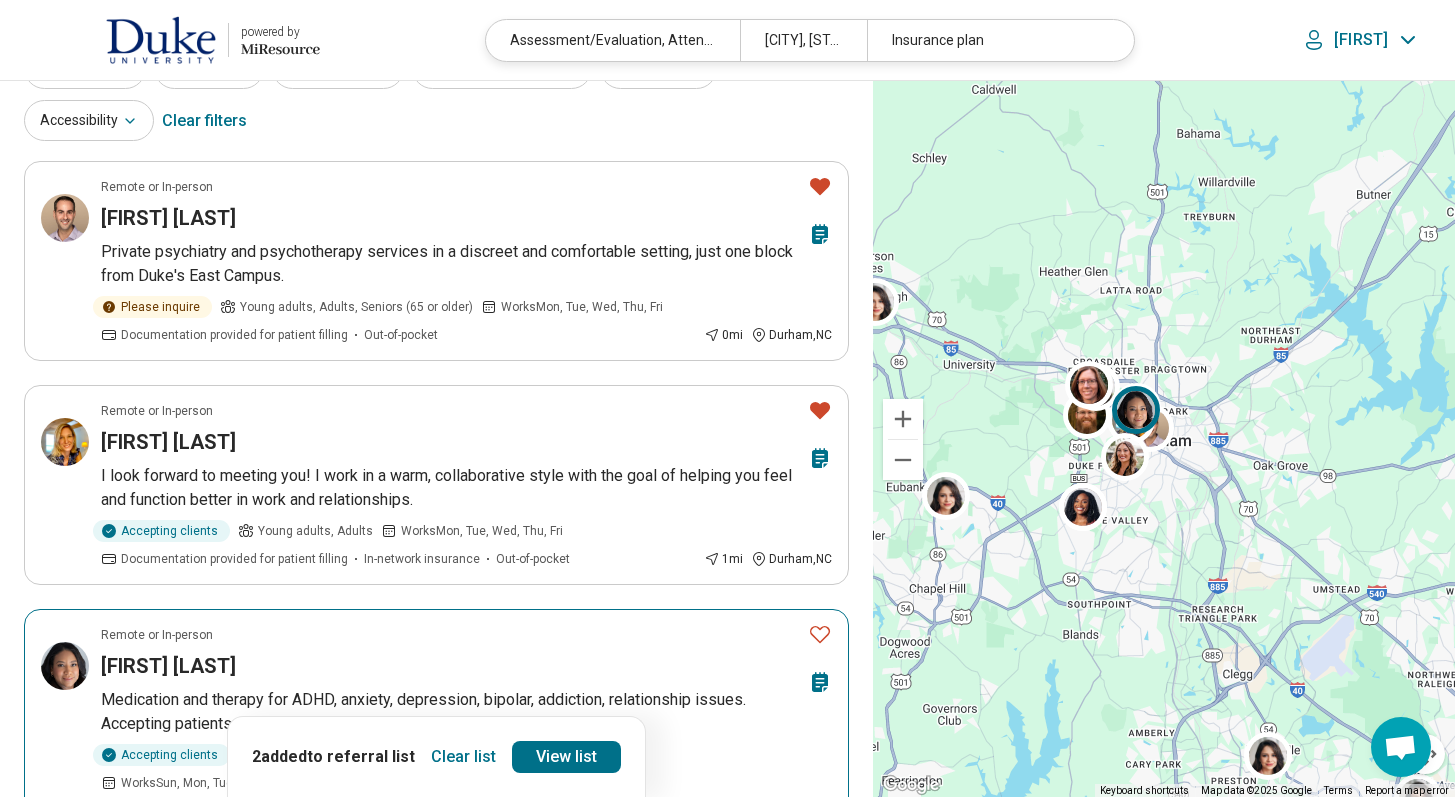 click 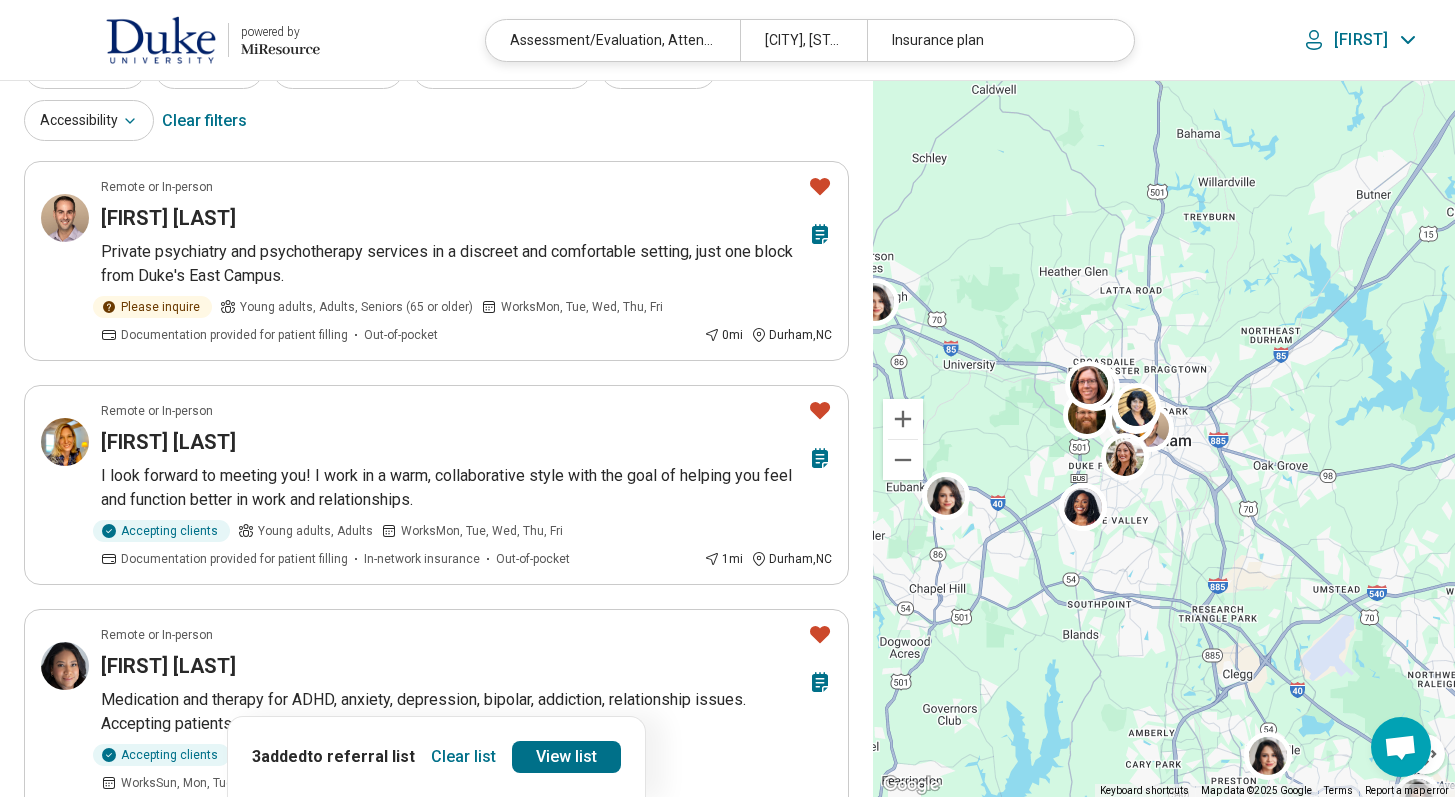scroll, scrollTop: 804, scrollLeft: 0, axis: vertical 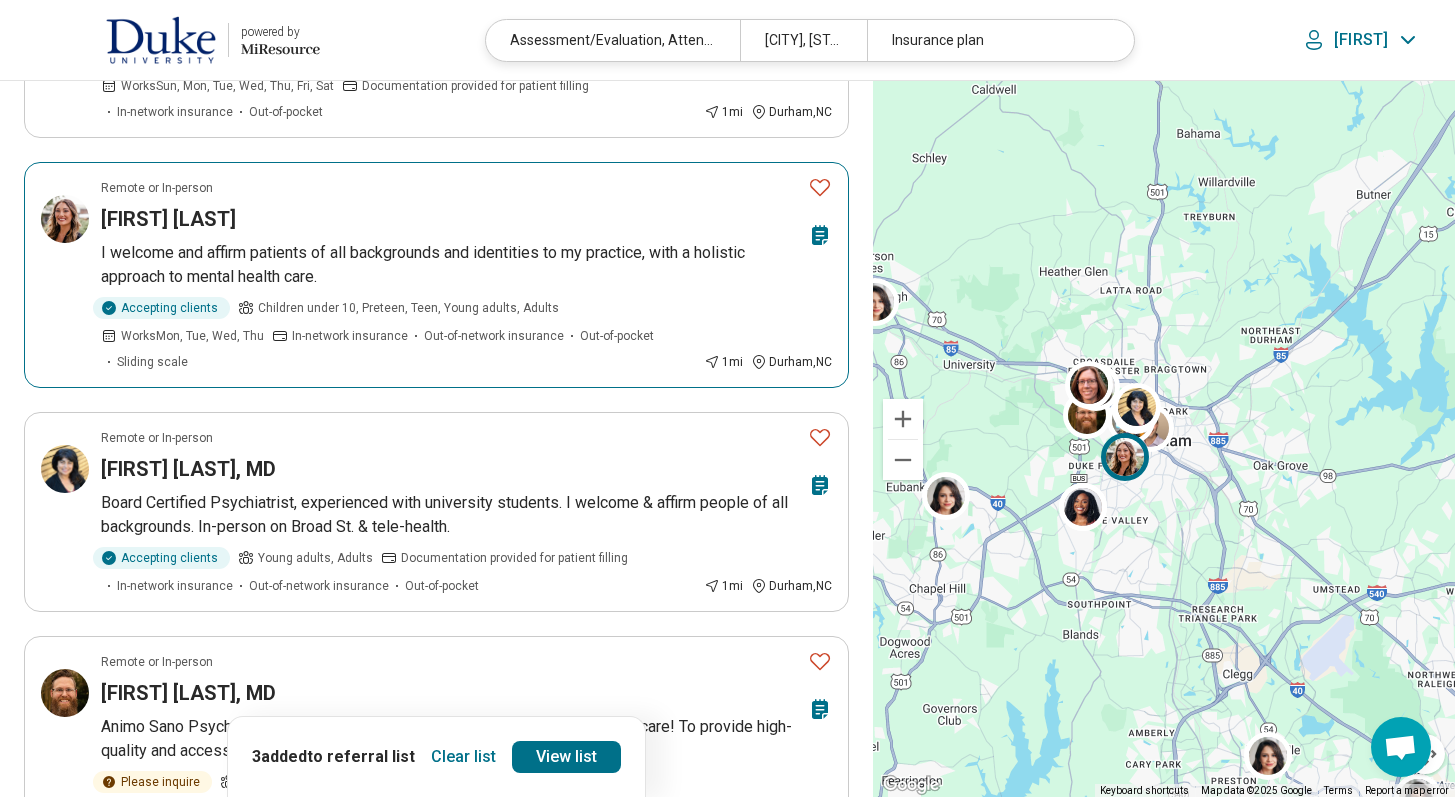 click 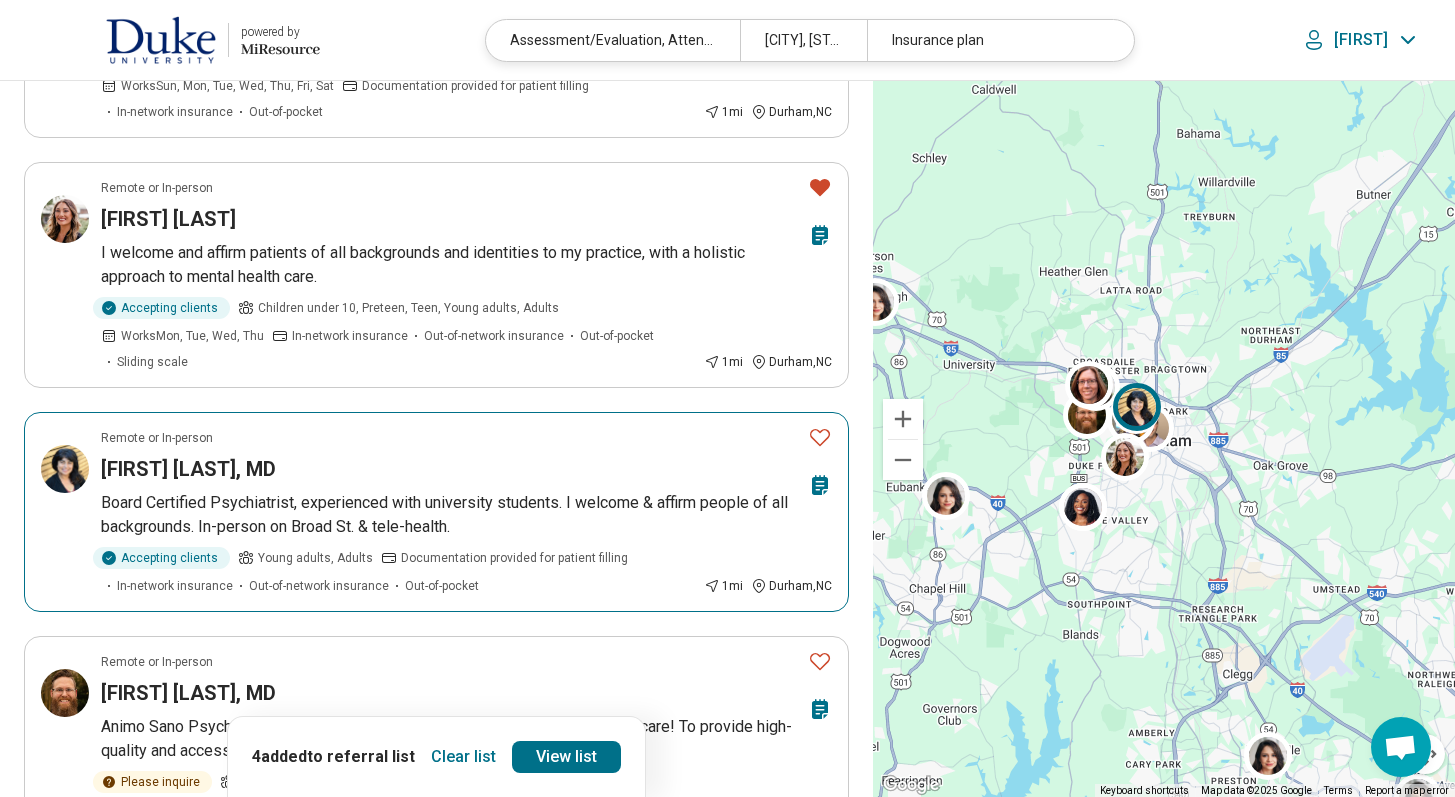 click 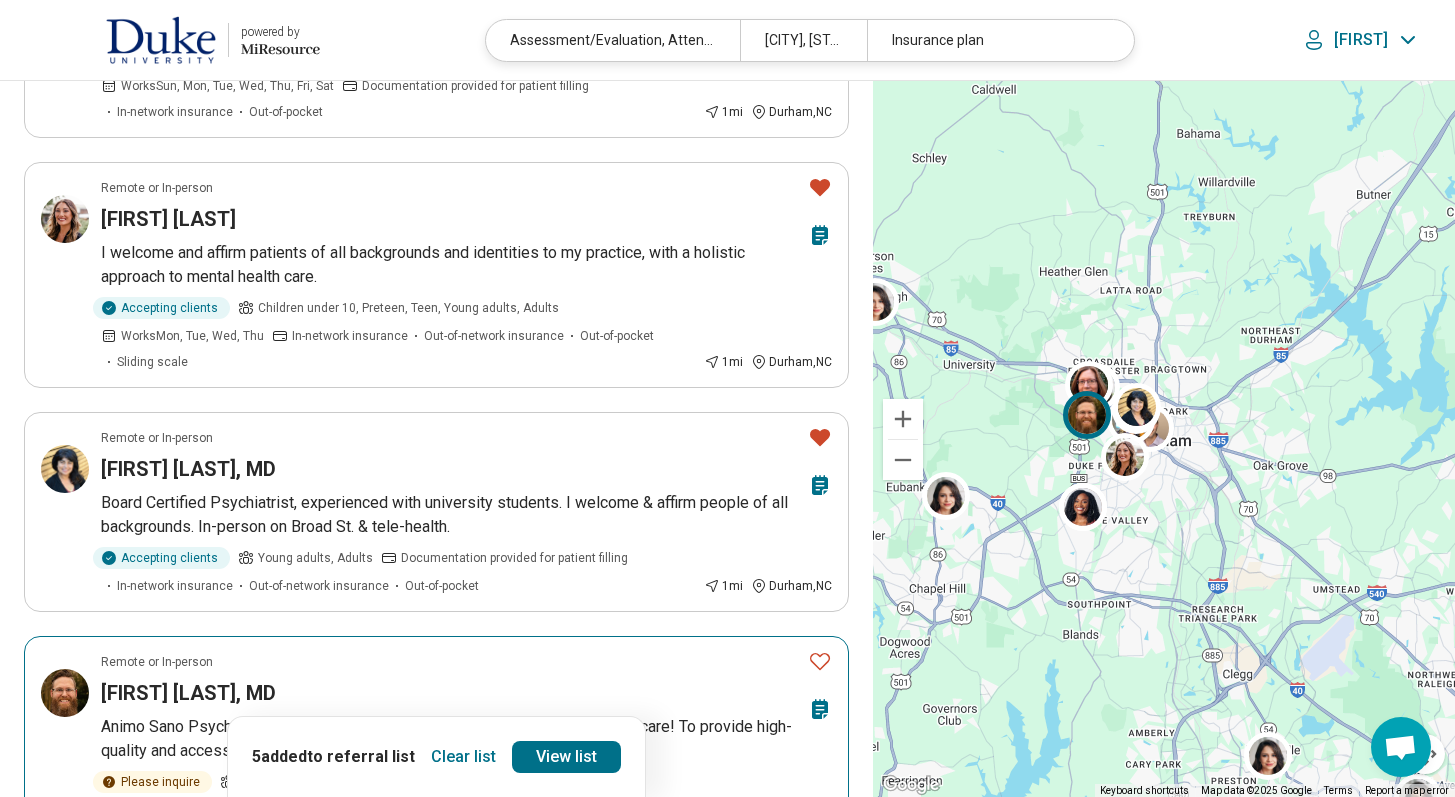 click 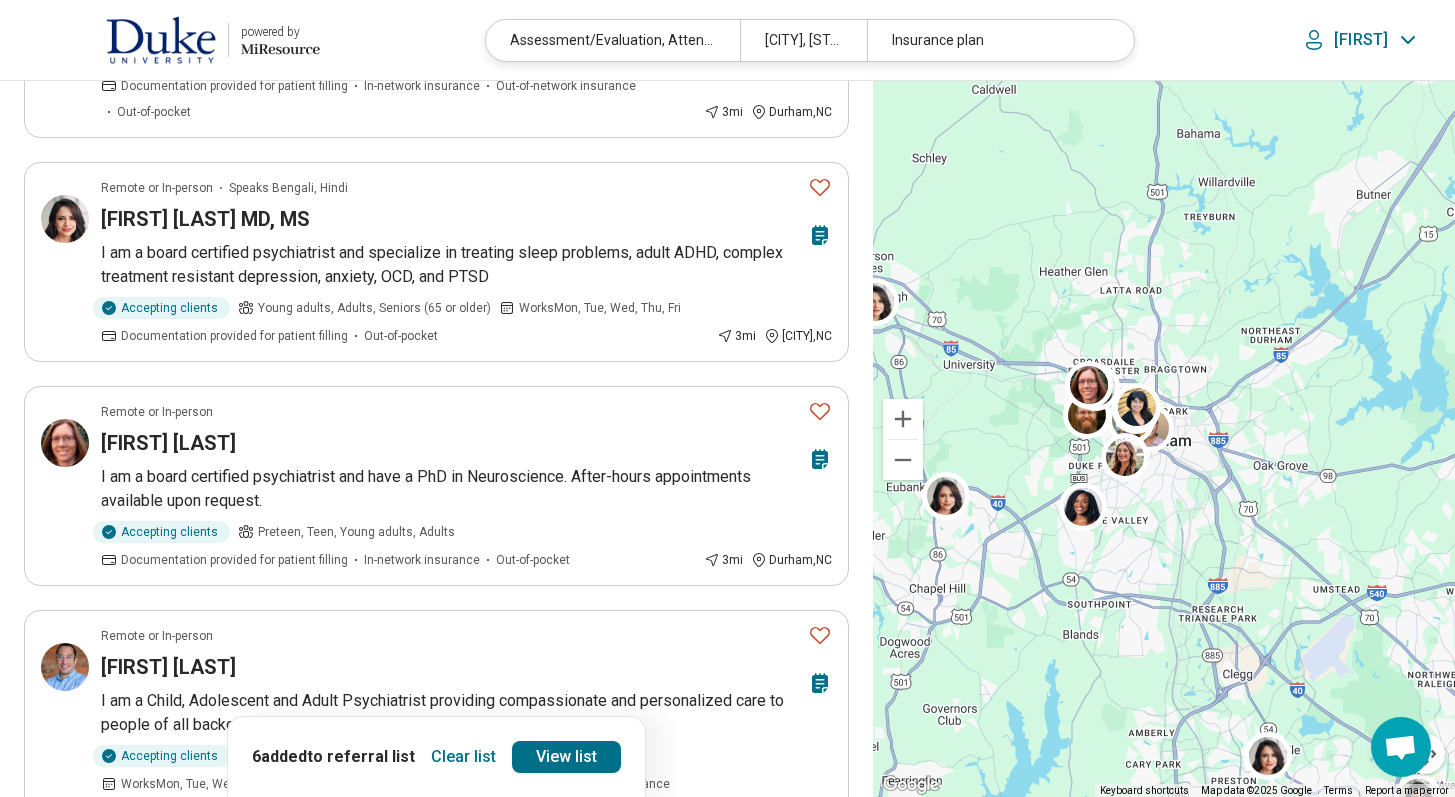 scroll, scrollTop: 1531, scrollLeft: 0, axis: vertical 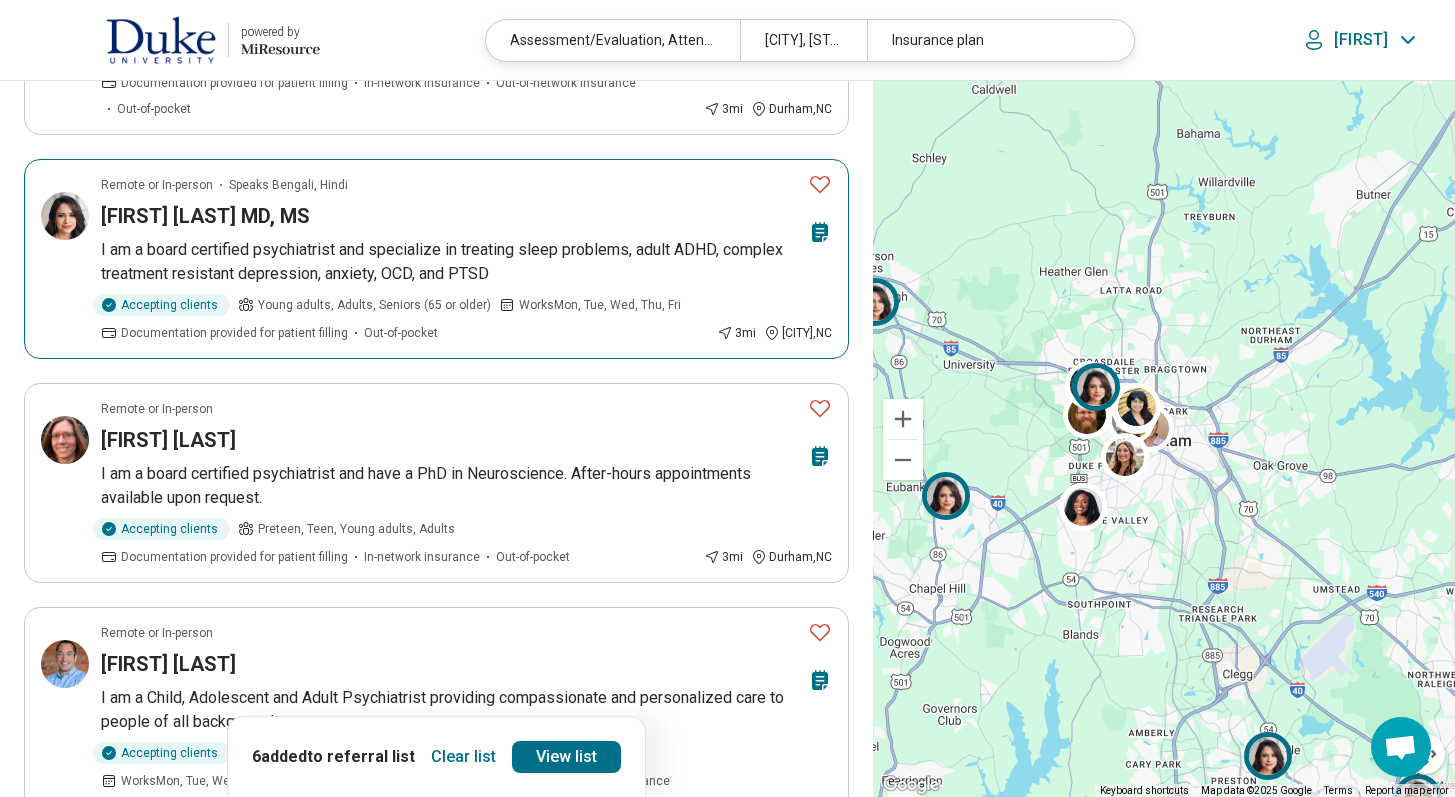 click 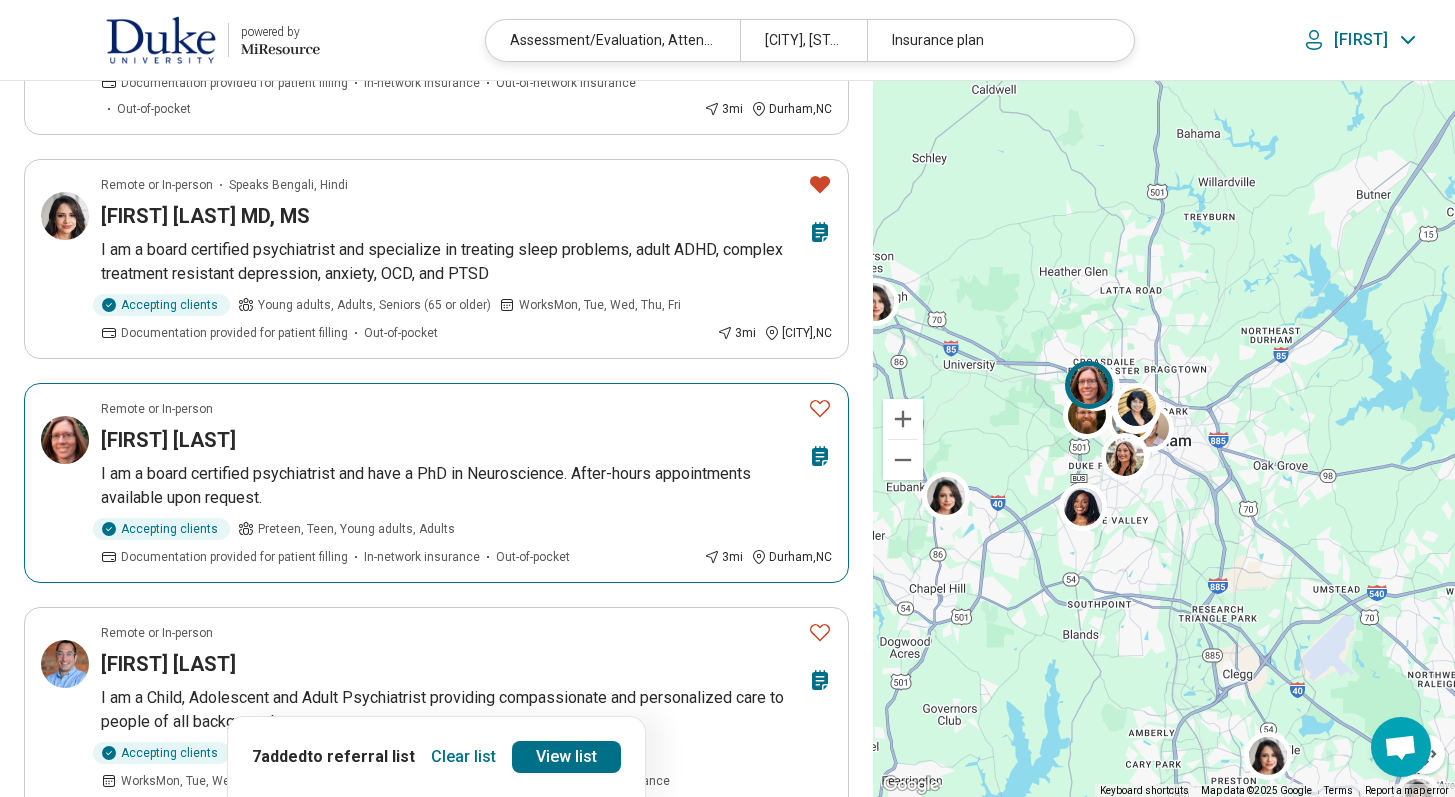 click 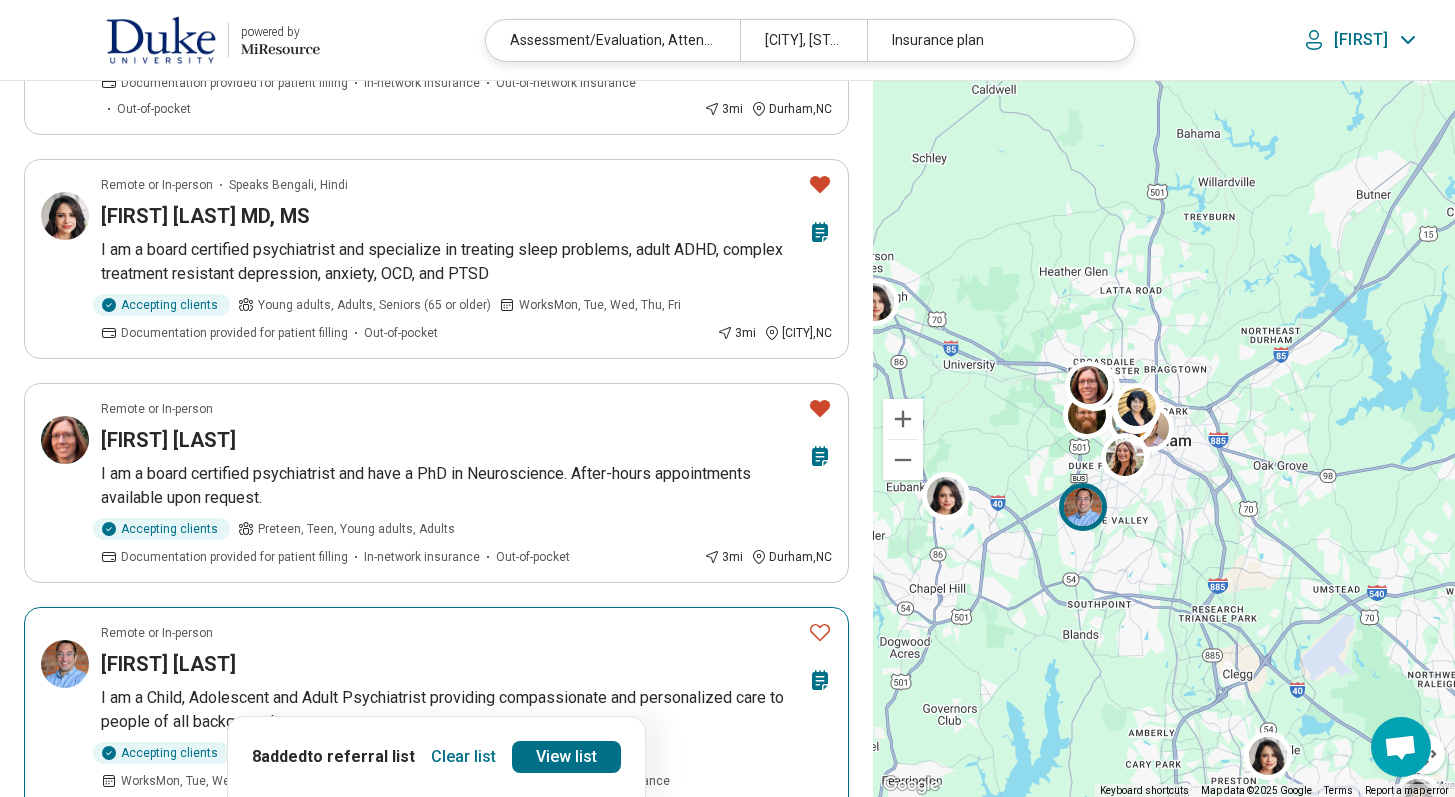 click 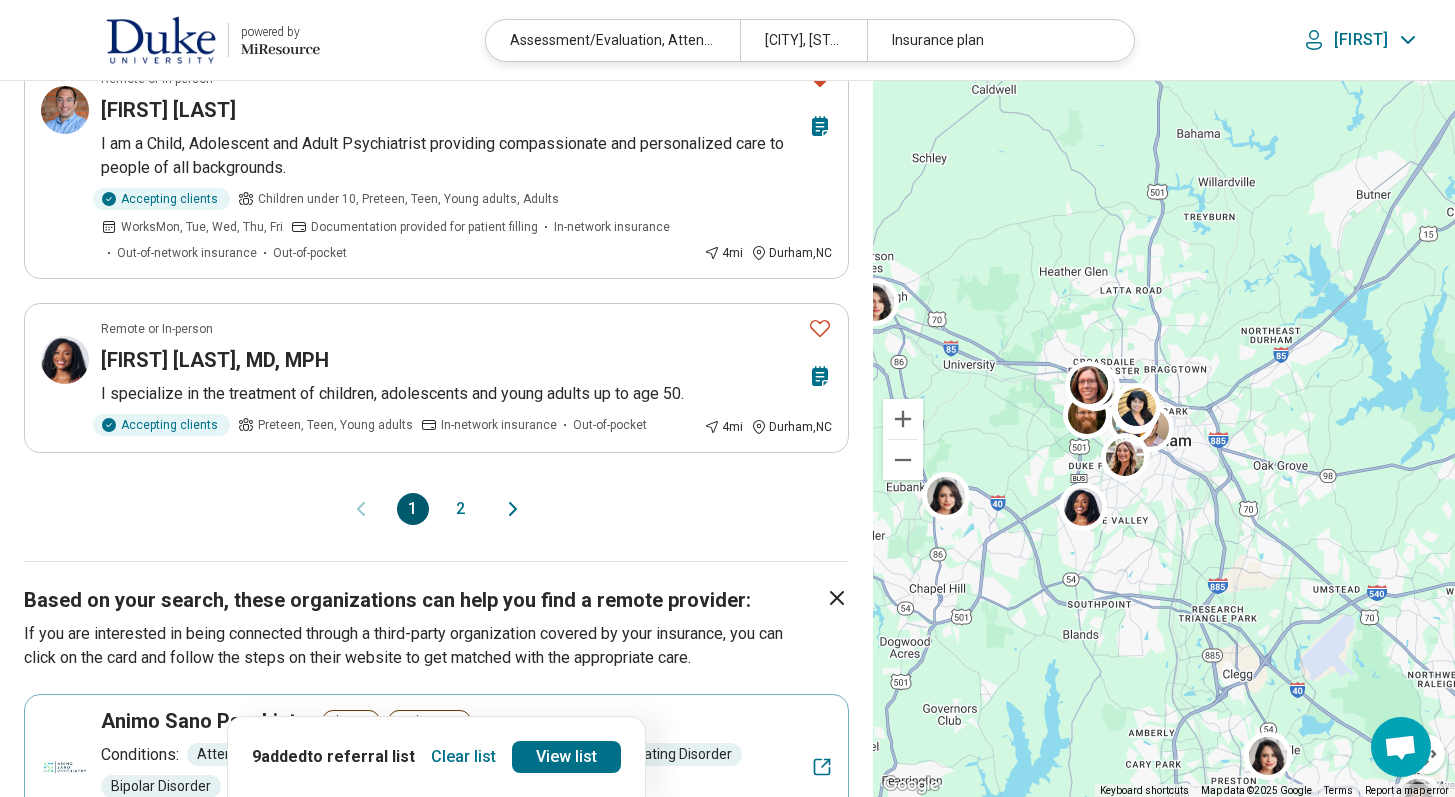scroll, scrollTop: 2088, scrollLeft: 0, axis: vertical 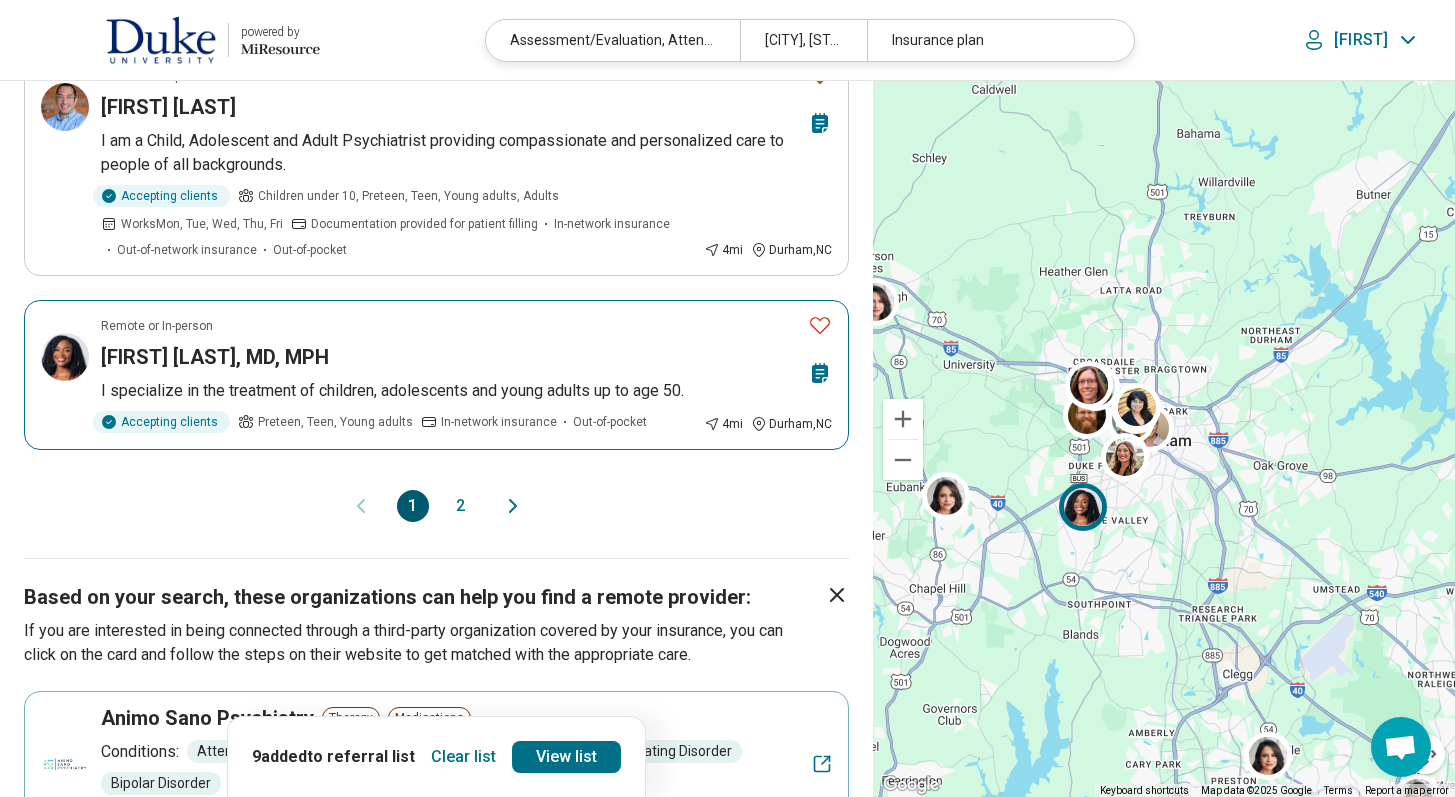 click 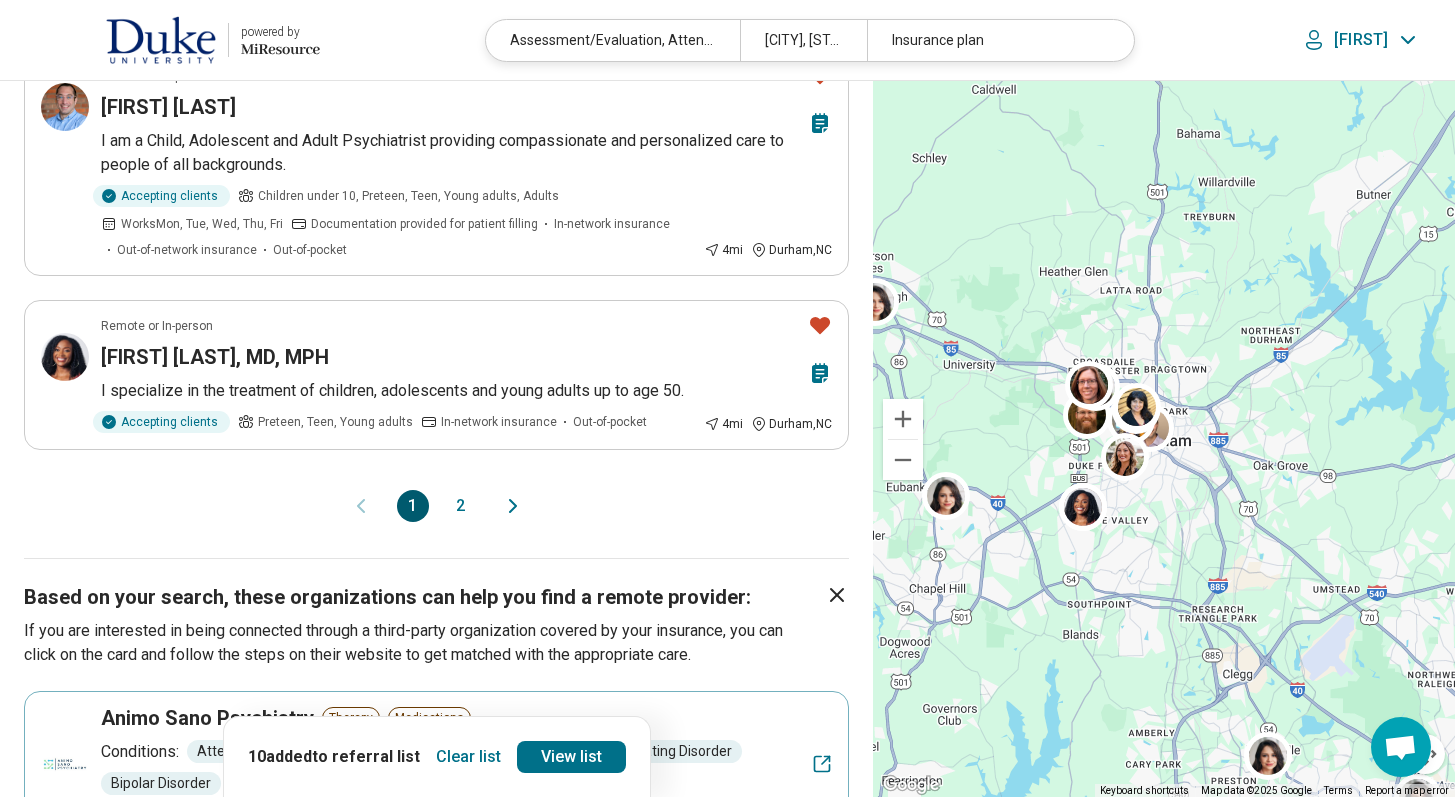 click on "2" at bounding box center (461, 506) 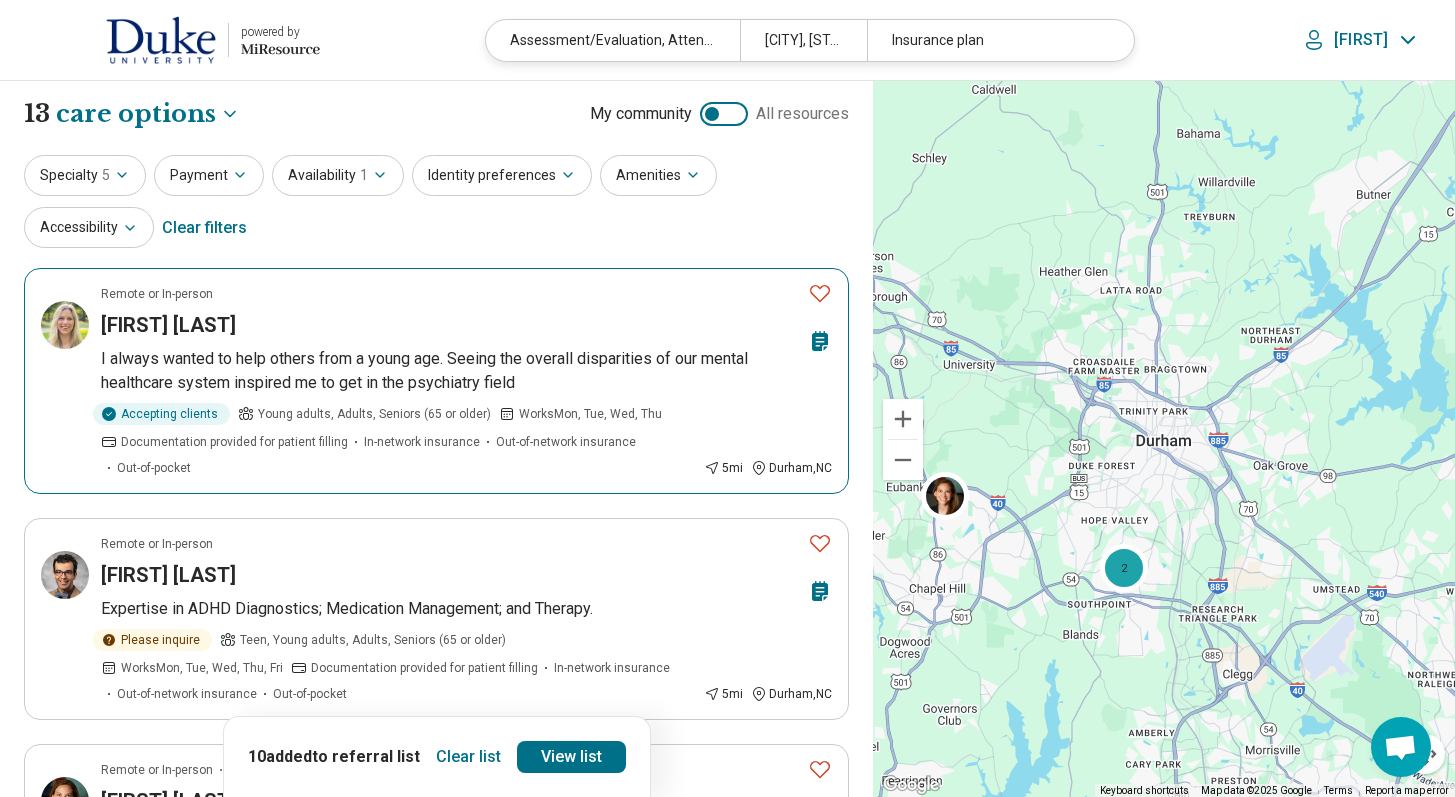 click 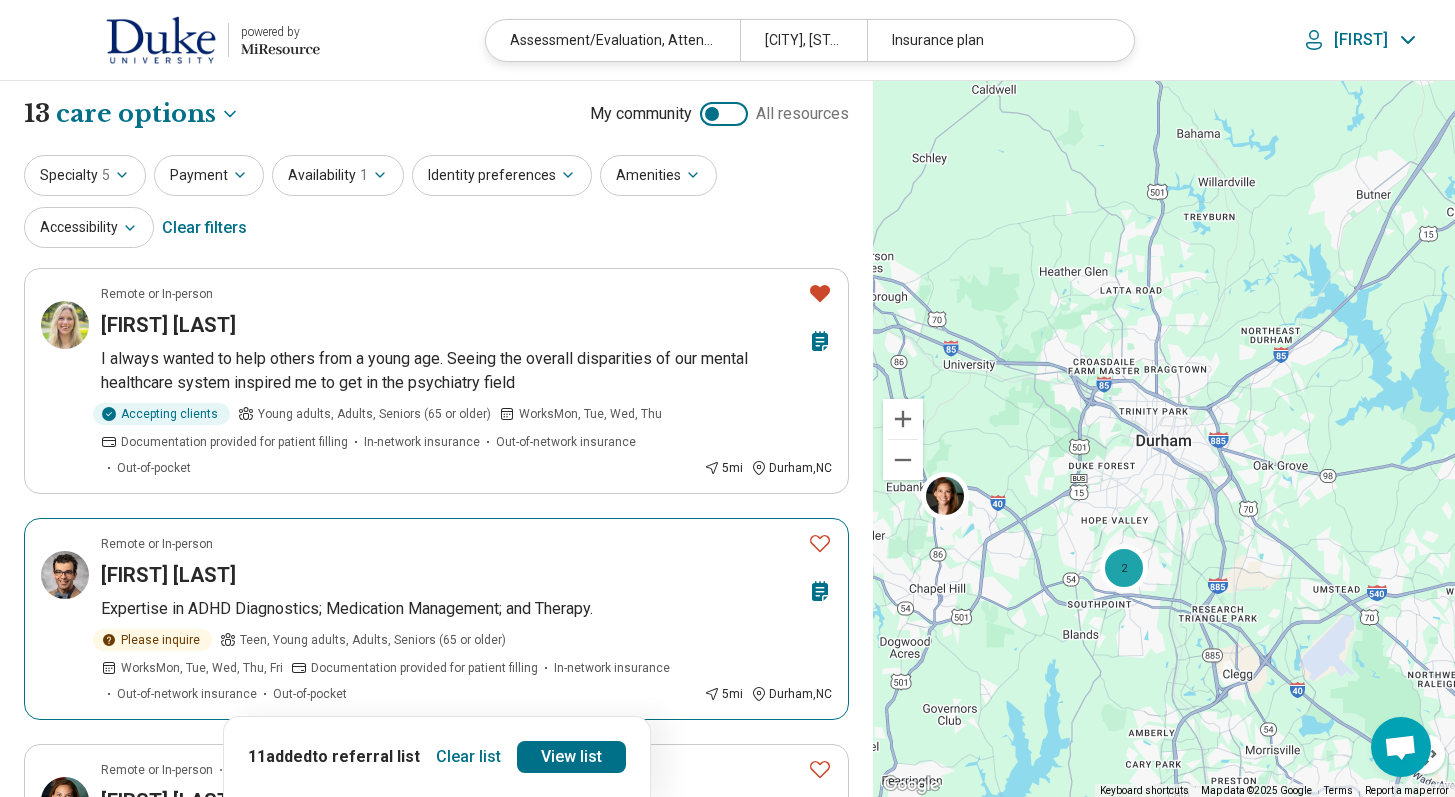 click 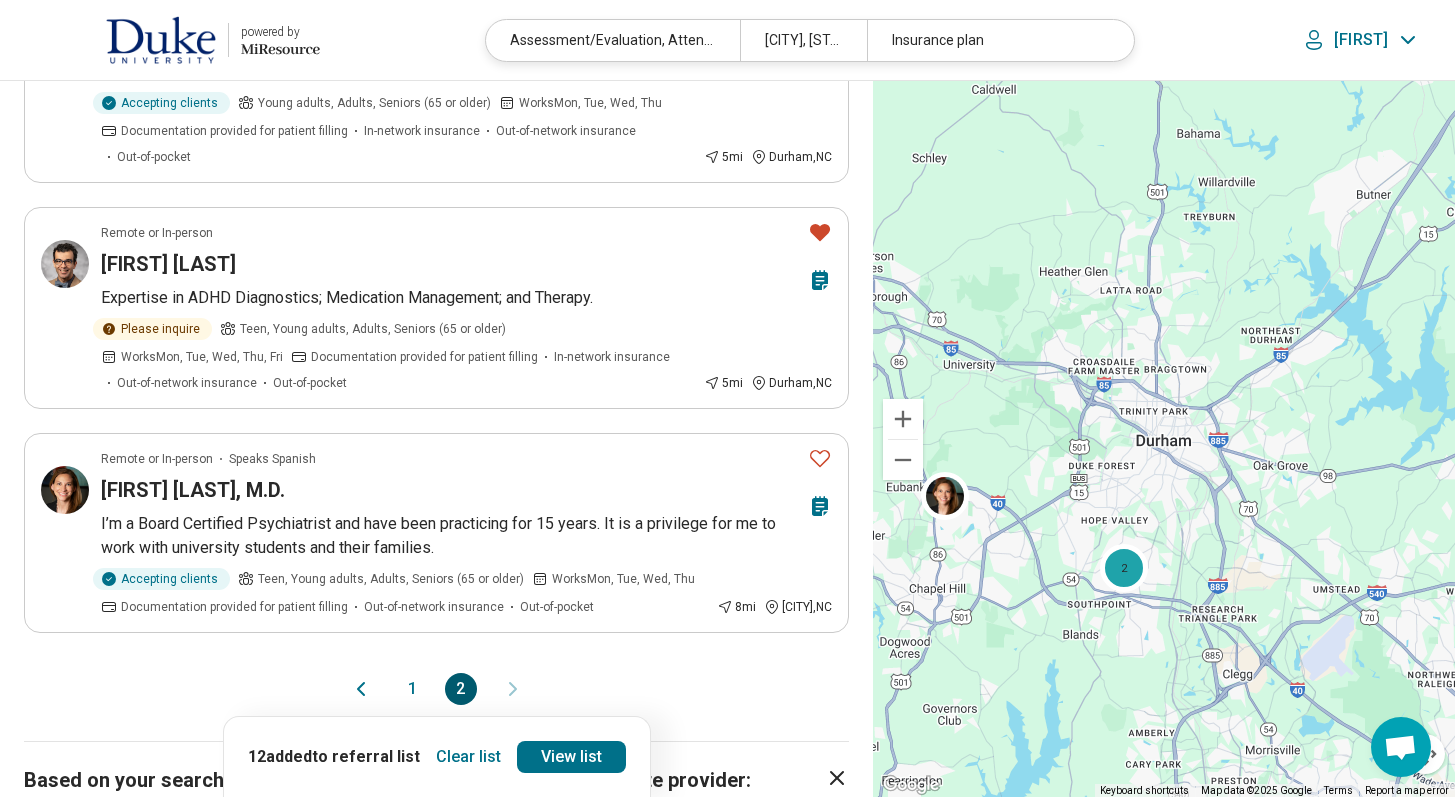 scroll, scrollTop: 386, scrollLeft: 0, axis: vertical 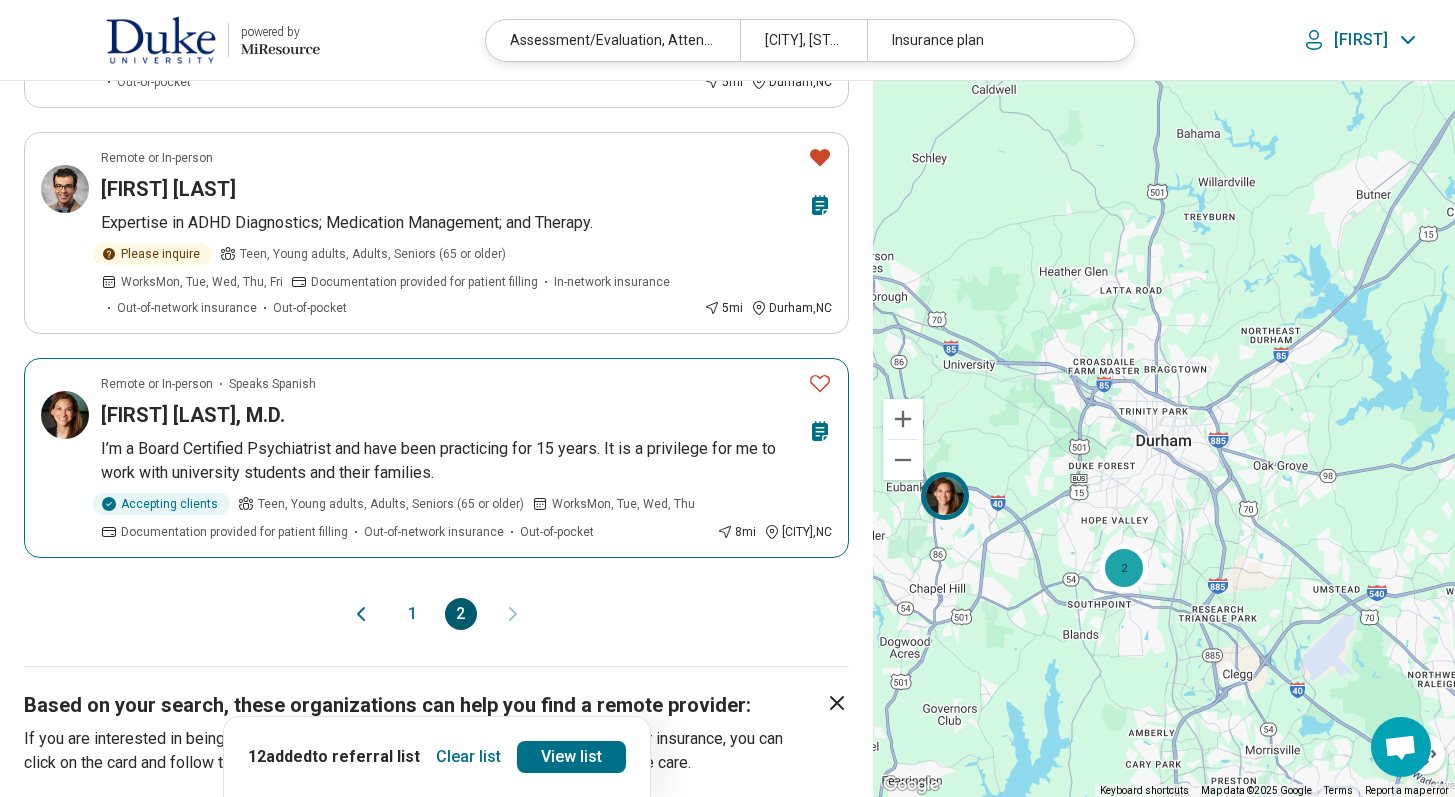 click 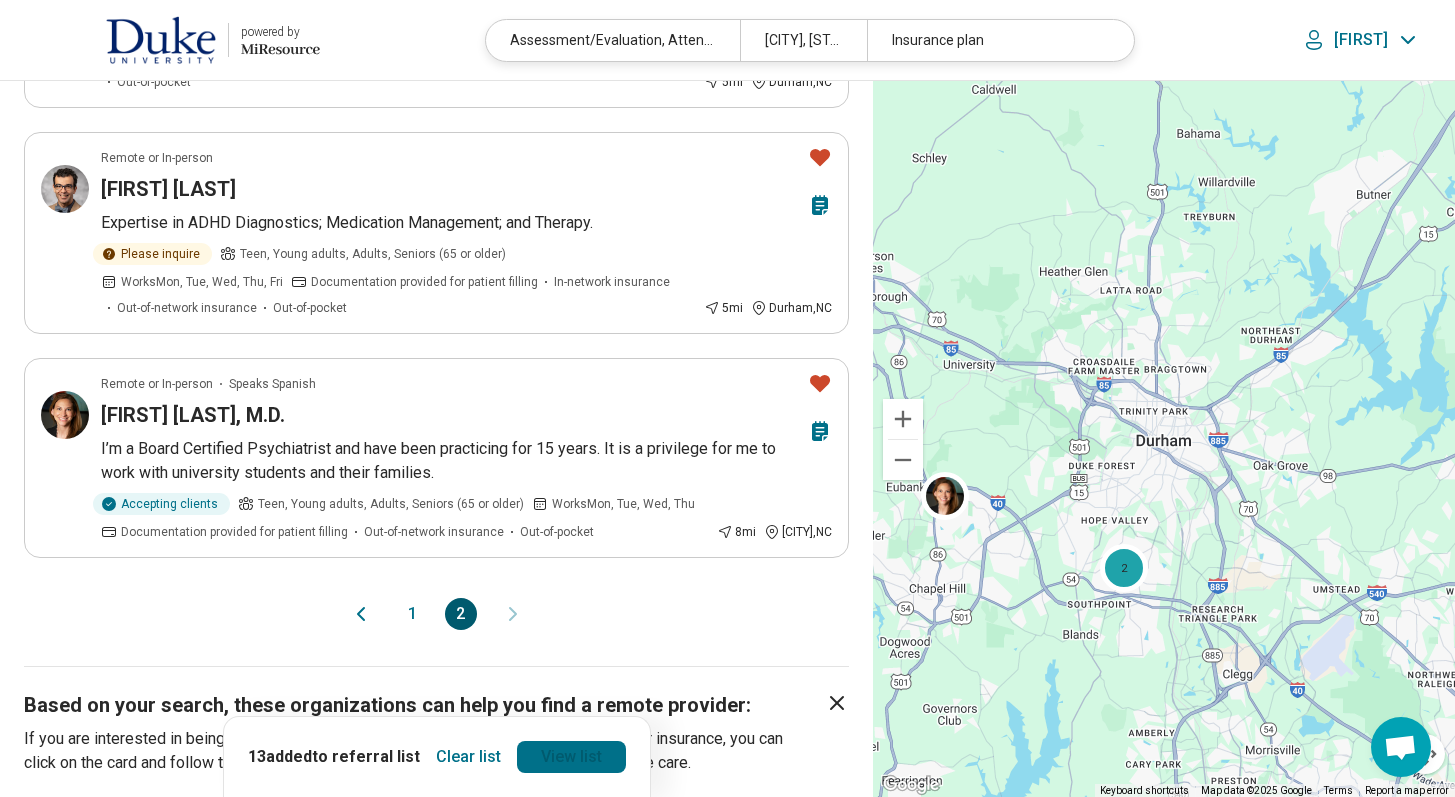 click on "View list" at bounding box center [571, 757] 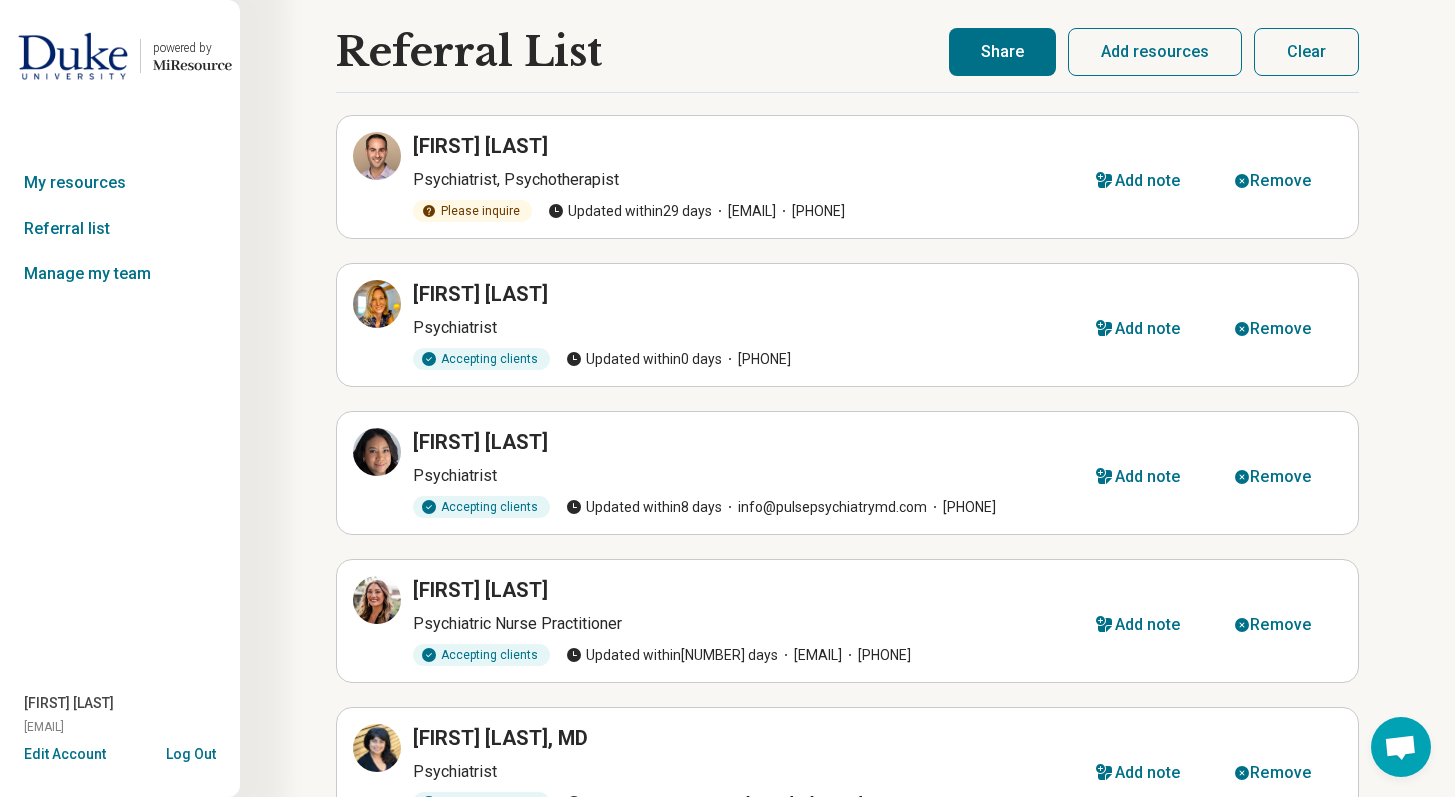 scroll, scrollTop: 0, scrollLeft: 0, axis: both 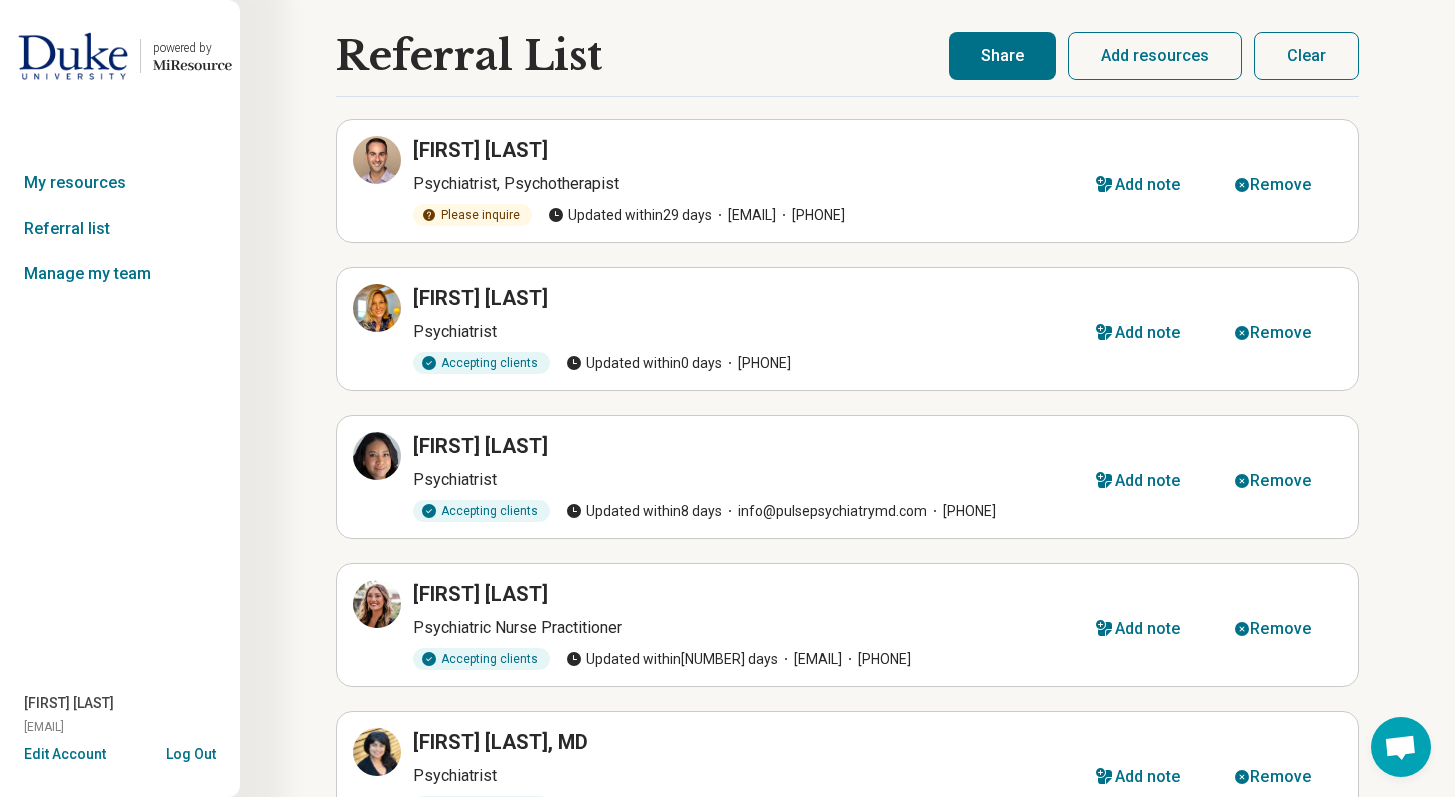 click on "Share" at bounding box center [1002, 56] 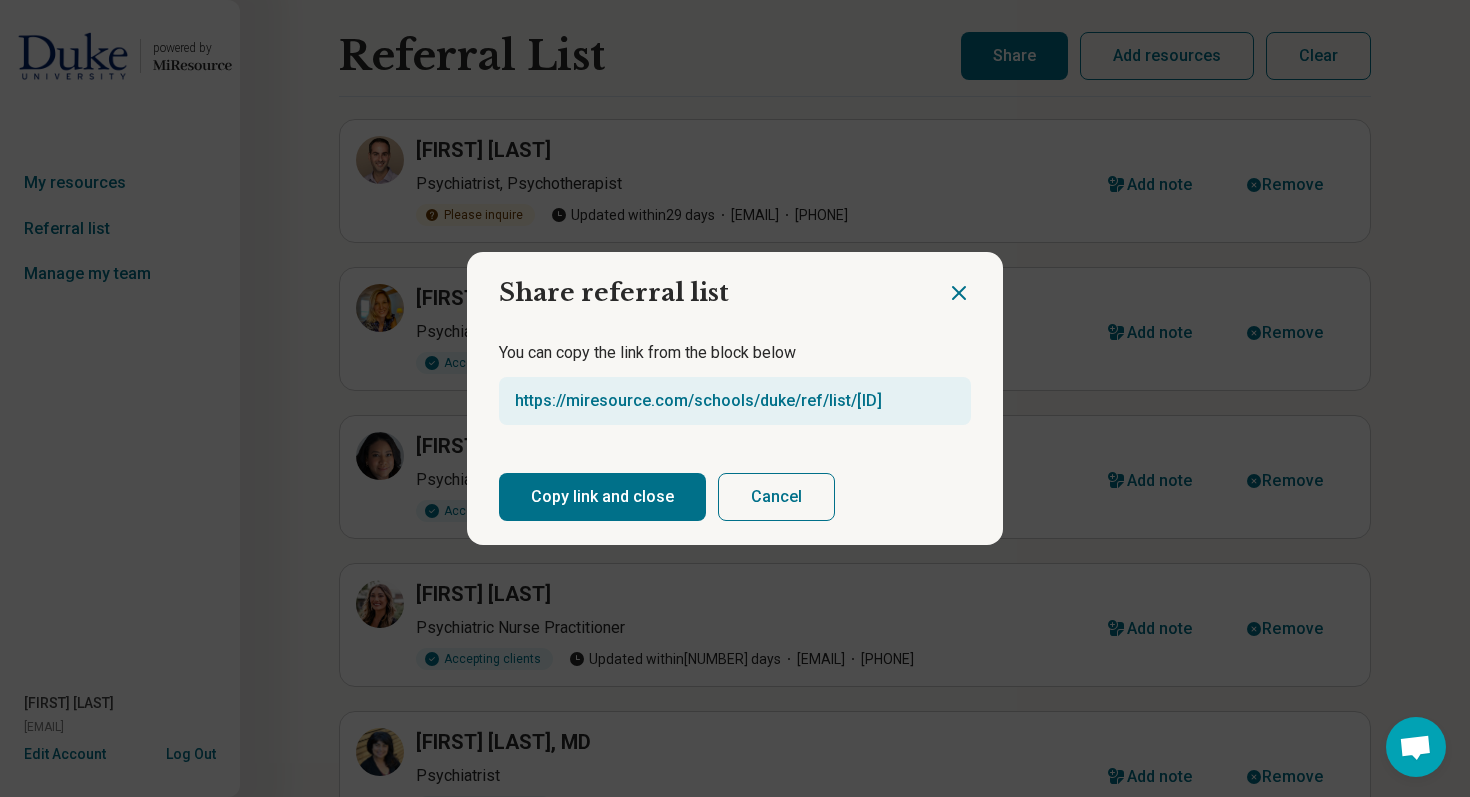 click on "Copy link and close" at bounding box center [602, 497] 